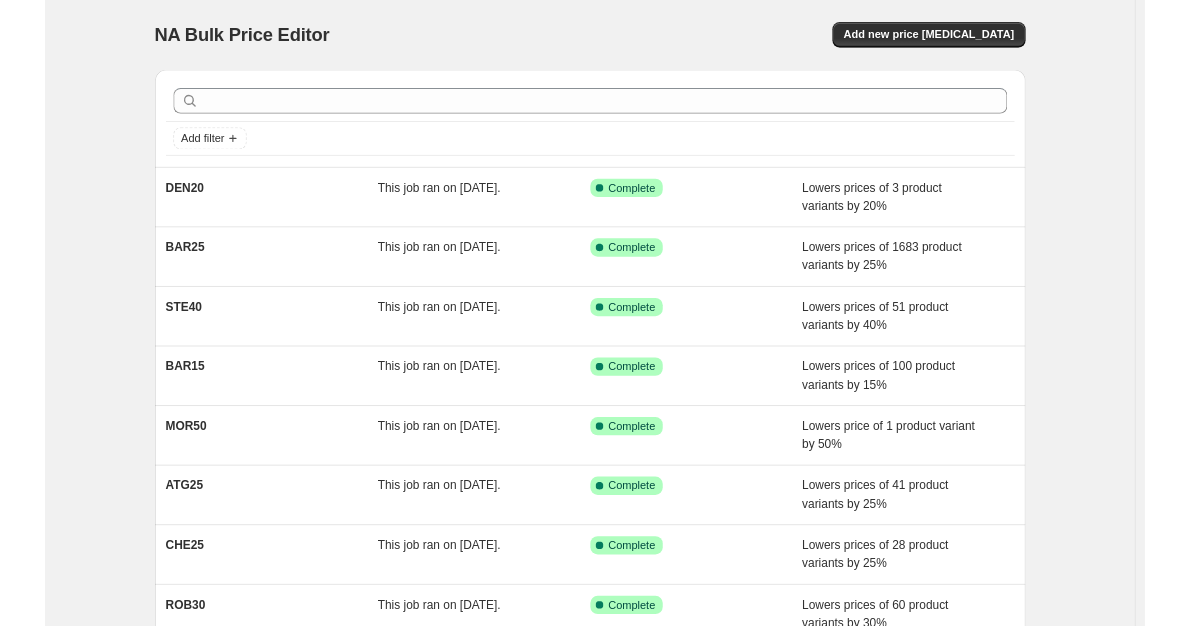 scroll, scrollTop: 0, scrollLeft: 0, axis: both 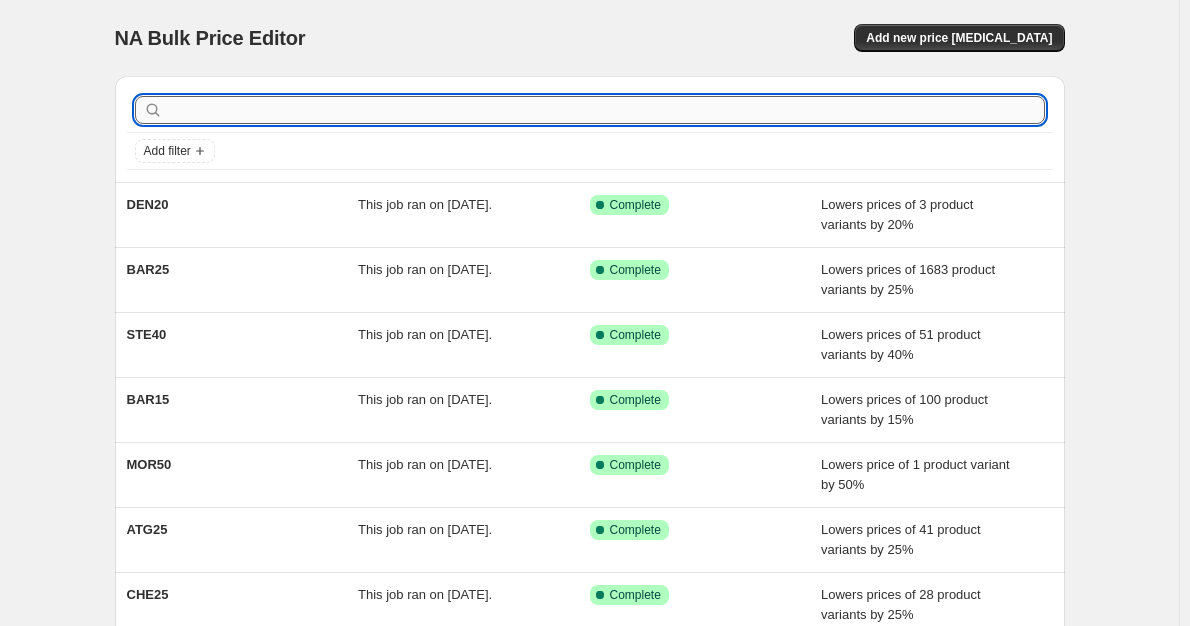 click at bounding box center (606, 110) 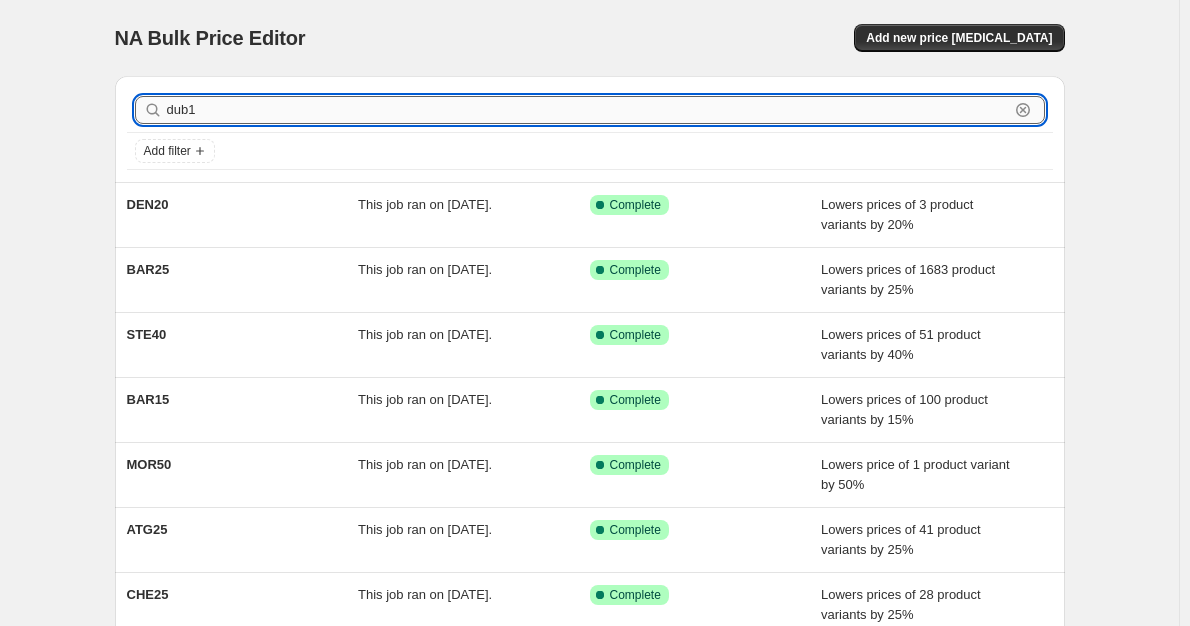 type on "dub15" 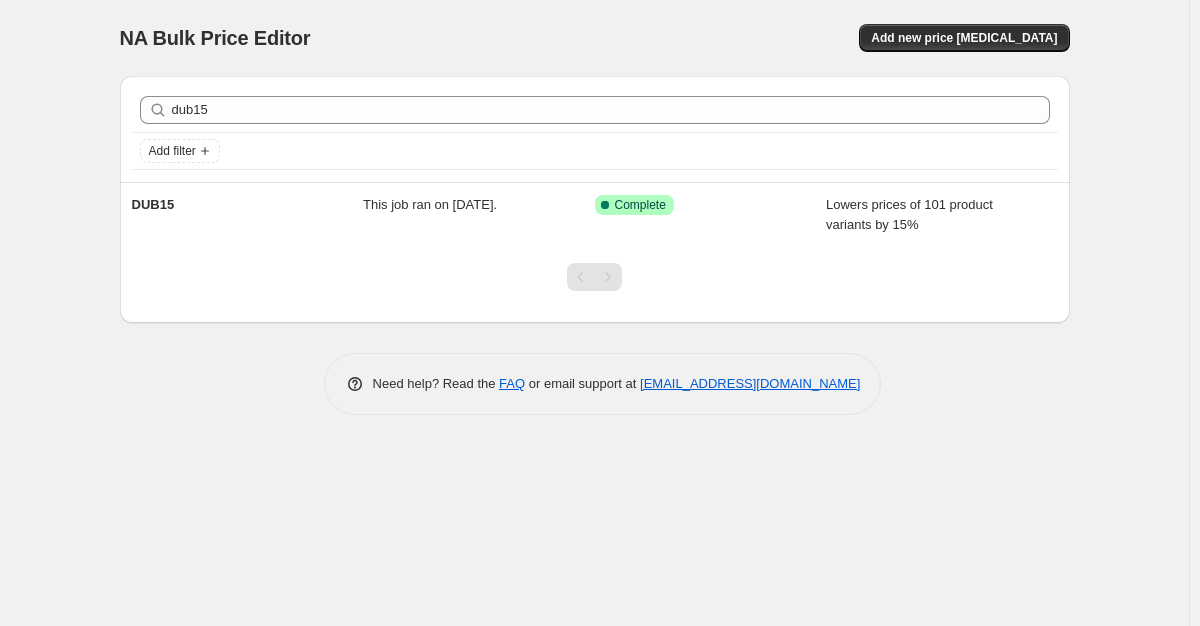 click on "DUB15" at bounding box center [248, 215] 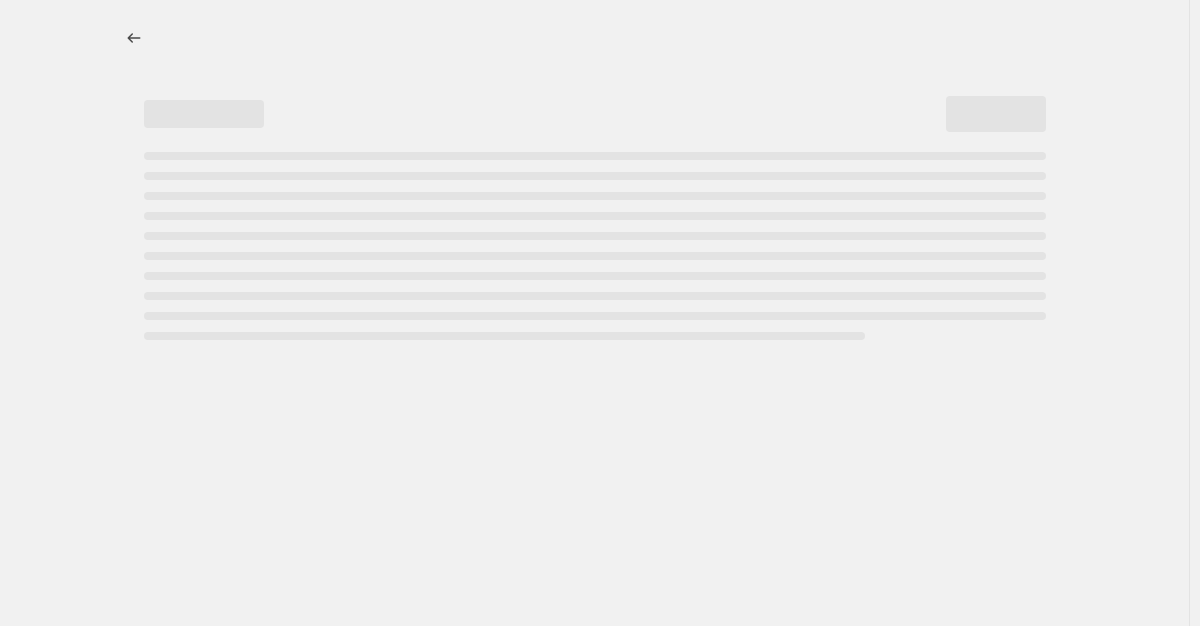 select on "percentage" 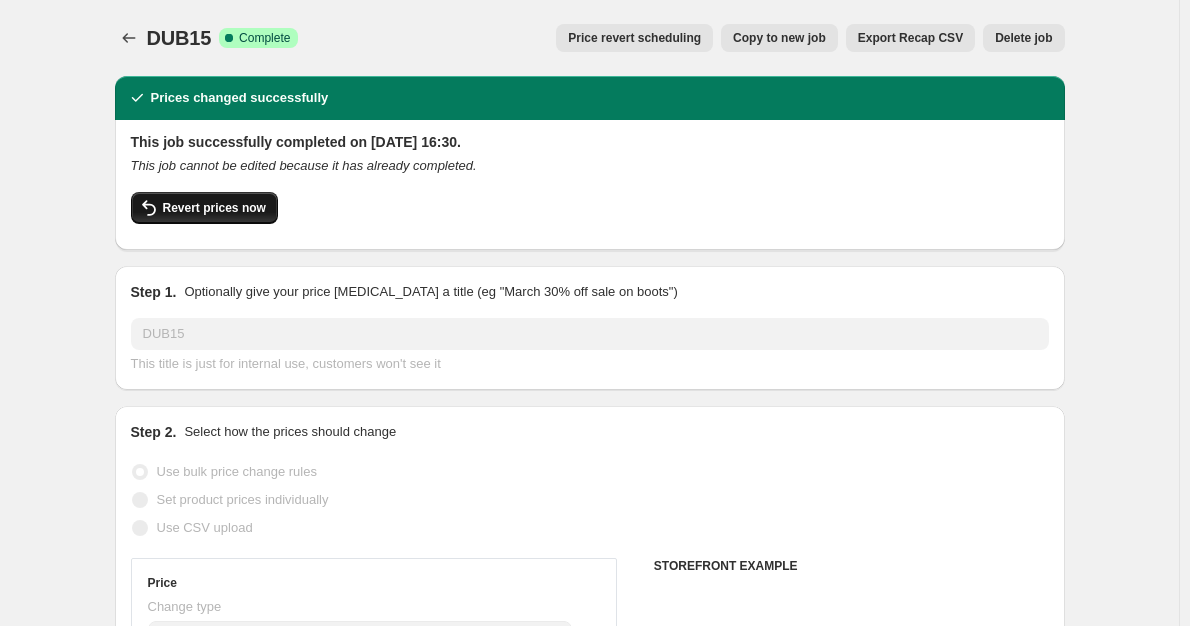click on "Revert prices now" at bounding box center (214, 208) 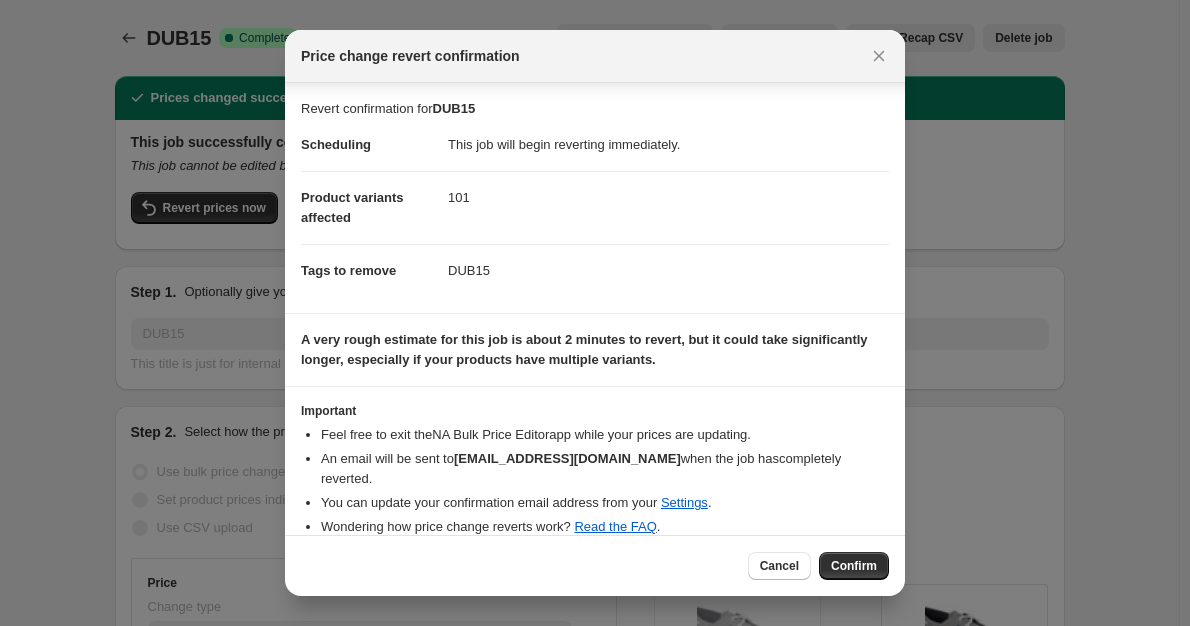 scroll, scrollTop: 2, scrollLeft: 0, axis: vertical 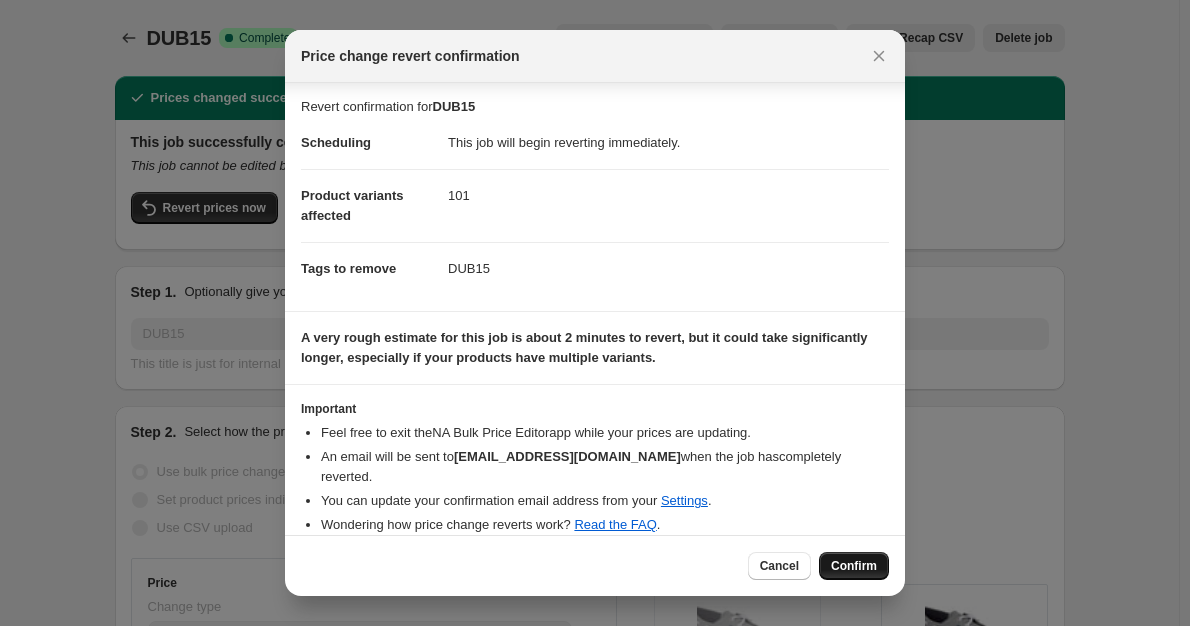 click on "Confirm" at bounding box center (854, 566) 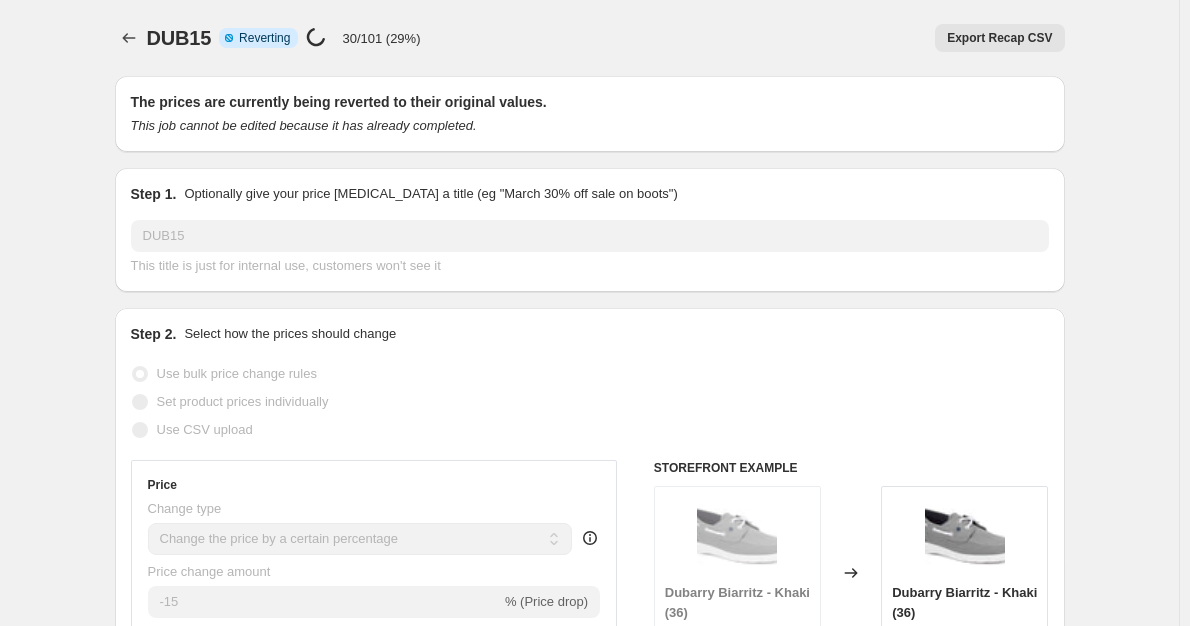 select on "percentage" 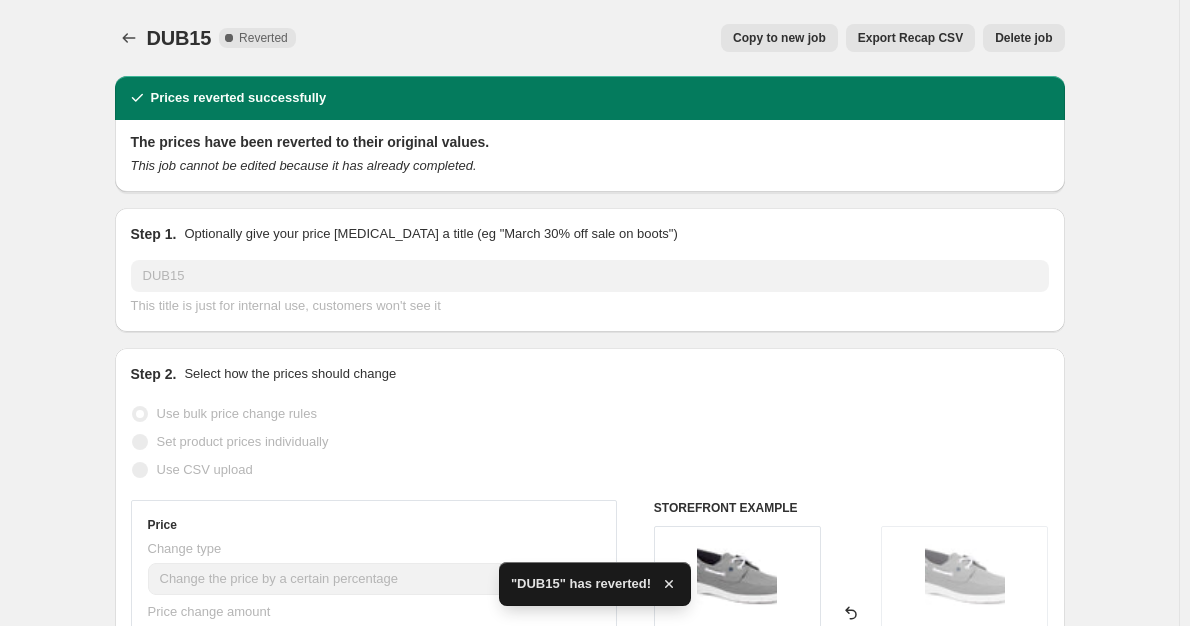 click on "Copy to new job" at bounding box center (779, 38) 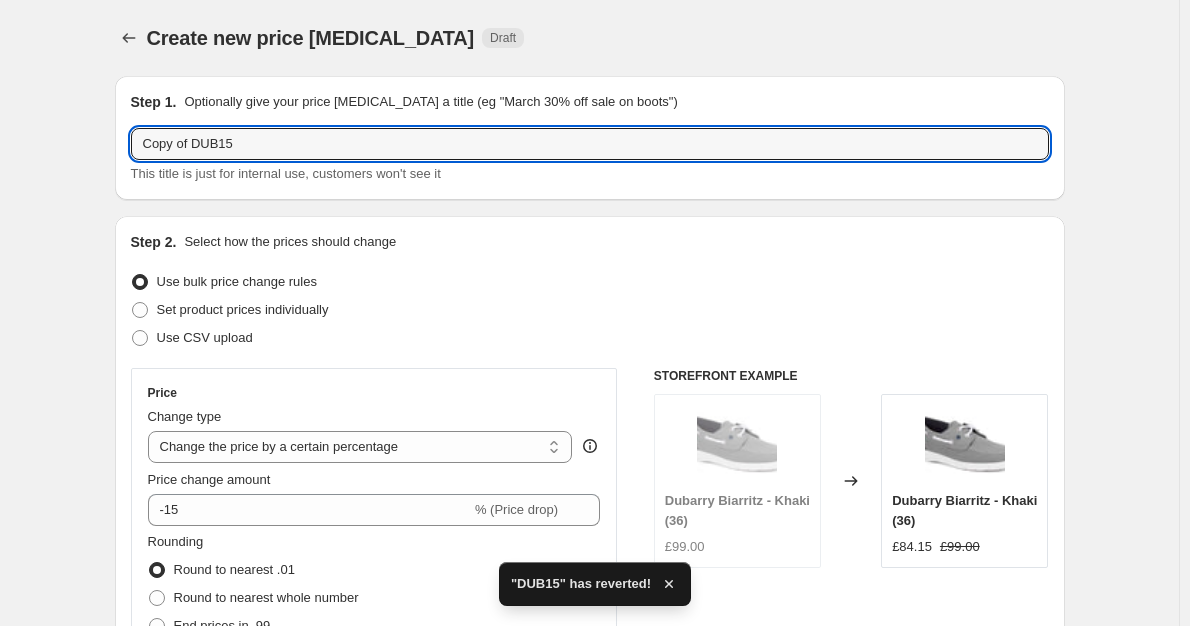 drag, startPoint x: 196, startPoint y: 146, endPoint x: 119, endPoint y: 143, distance: 77.05842 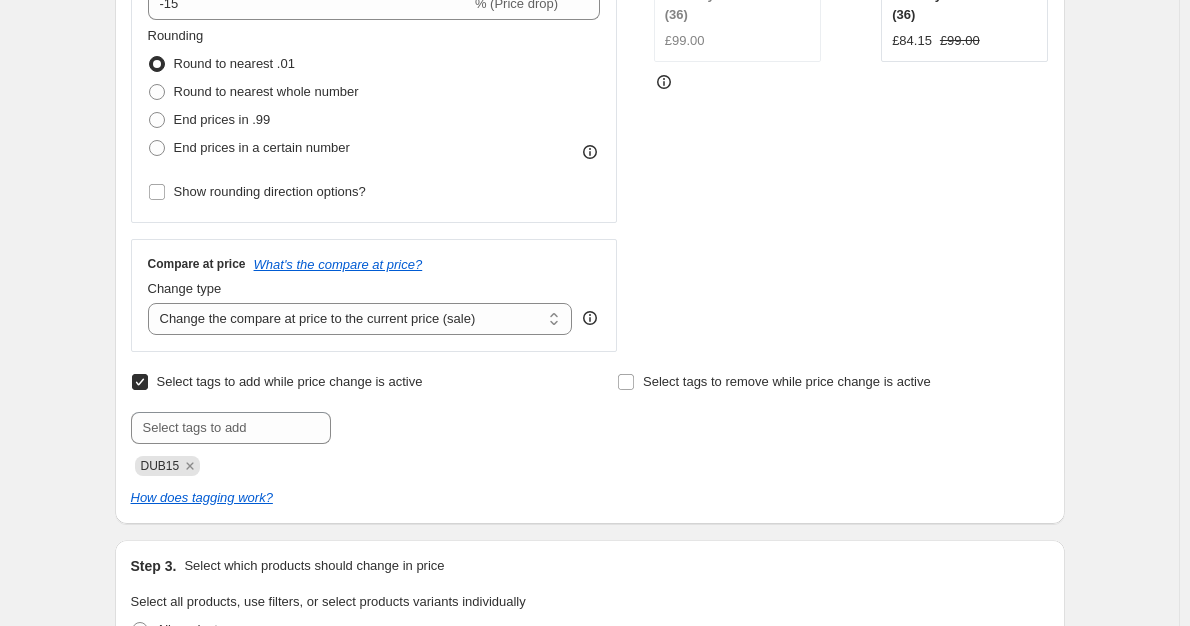 scroll, scrollTop: 800, scrollLeft: 0, axis: vertical 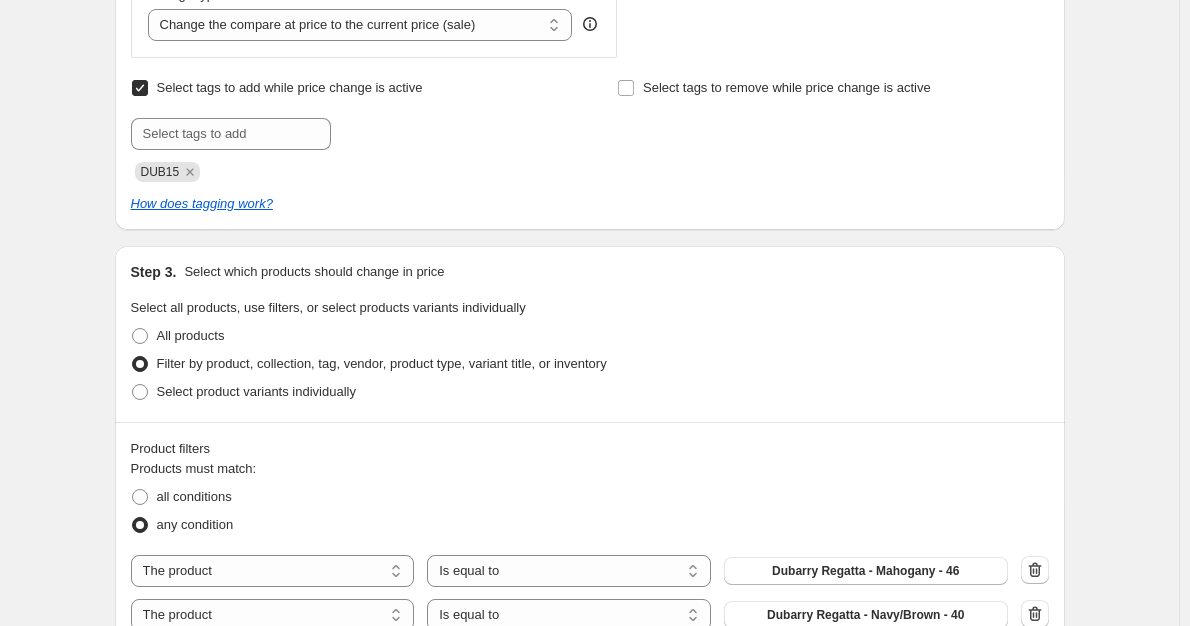 type on "DUB15" 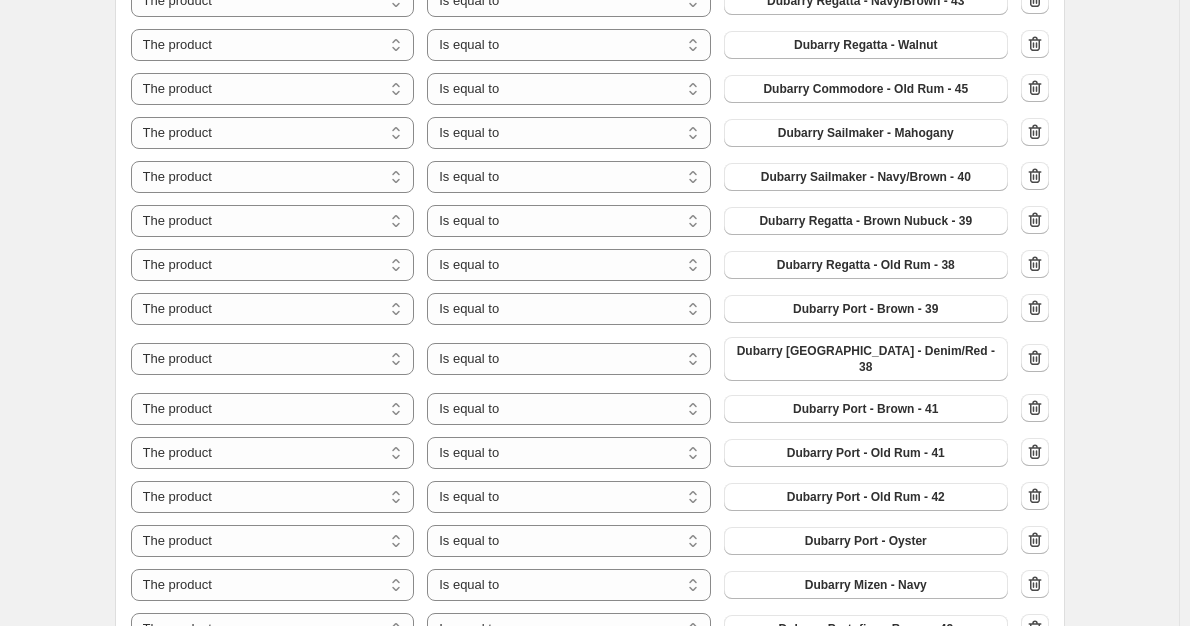 scroll, scrollTop: 1807, scrollLeft: 0, axis: vertical 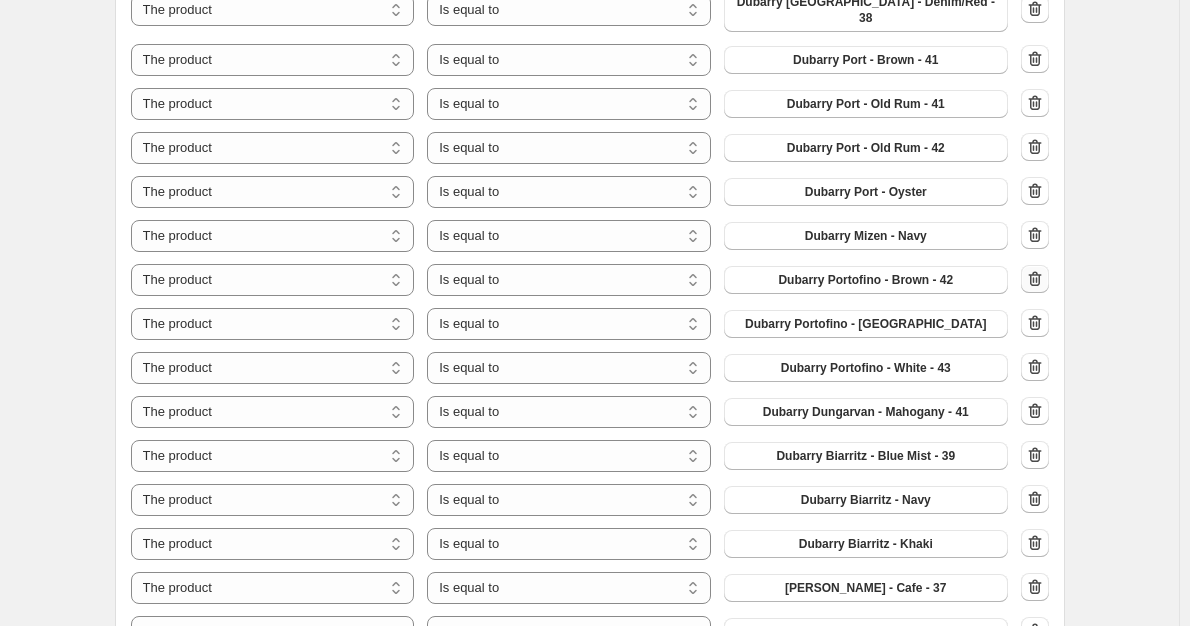 click 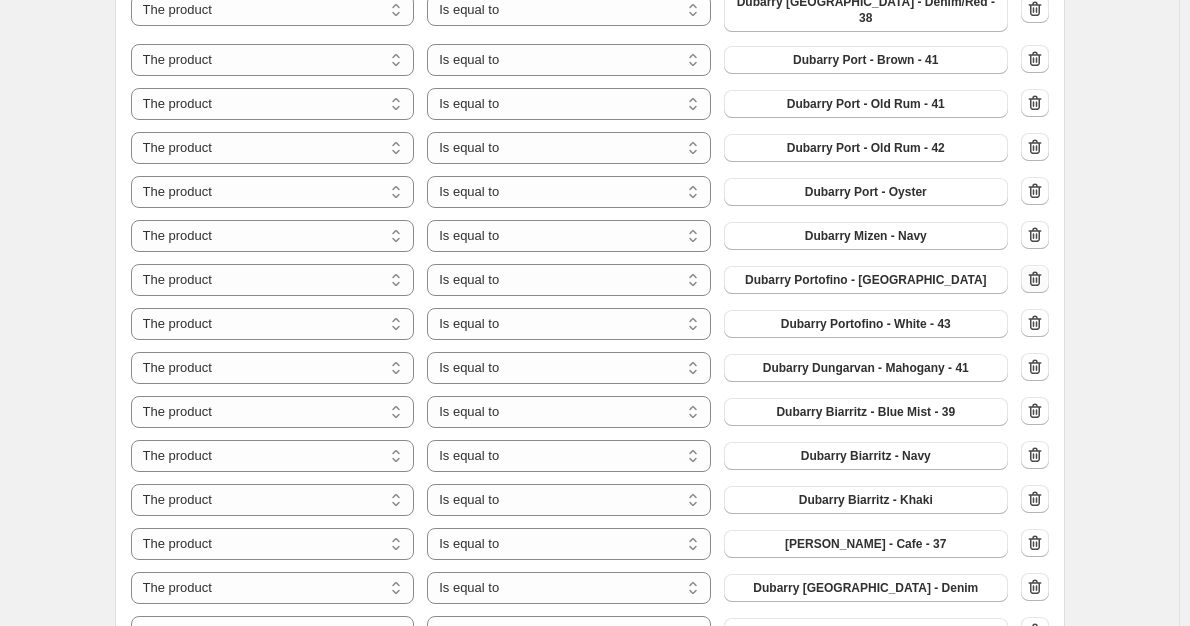 click 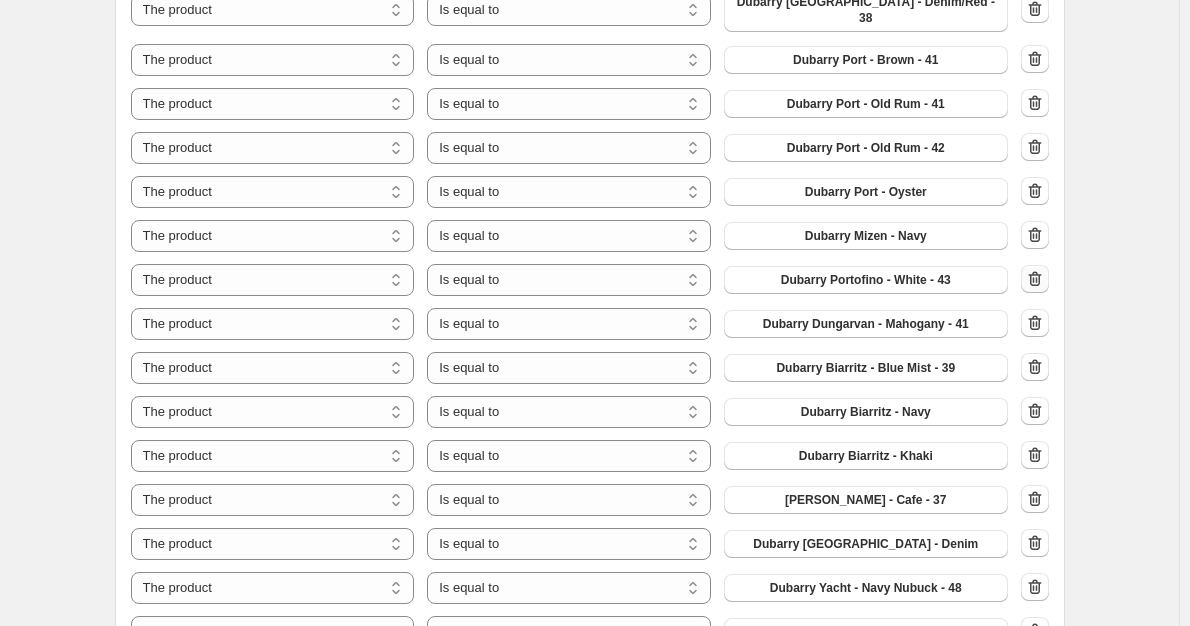 click 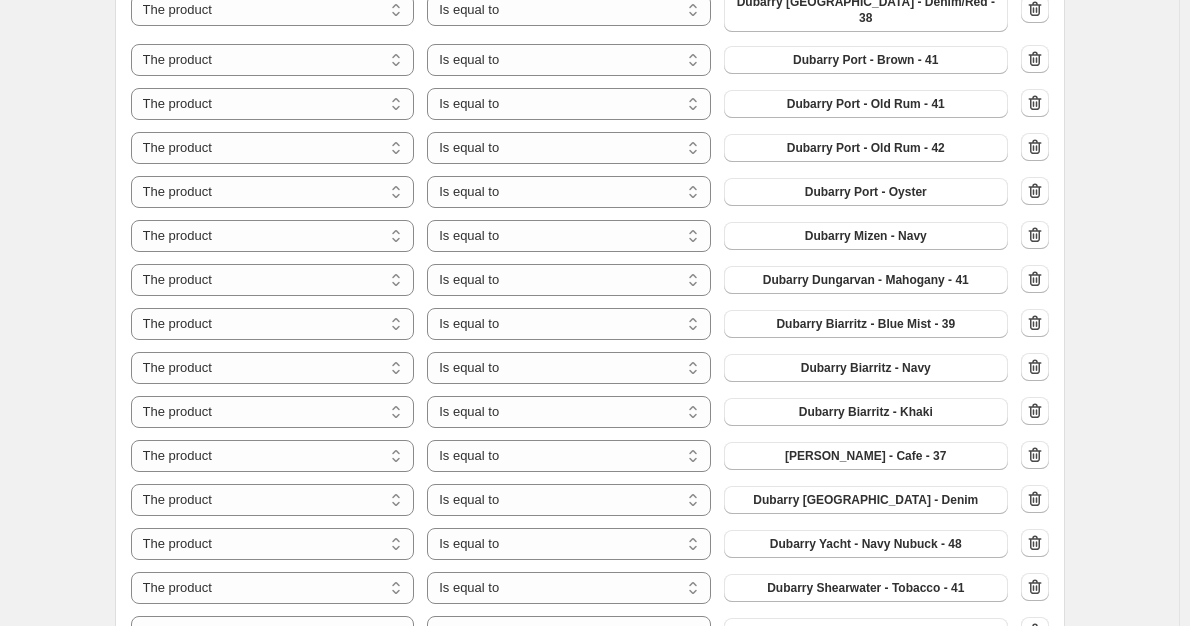 click on "Create new price [MEDICAL_DATA]. This page is ready Create new price [MEDICAL_DATA] Draft Step 1. Optionally give your price [MEDICAL_DATA] a title (eg "March 30% off sale on boots") DUB15 This title is just for internal use, customers won't see it Step 2. Select how the prices should change Use bulk price change rules Set product prices individually Use CSV upload Price Change type Change the price to a certain amount Change the price by a certain amount Change the price by a certain percentage Change the price to the current compare at price (price before sale) Change the price by a certain amount relative to the compare at price Change the price by a certain percentage relative to the compare at price Don't change the price Change the price by a certain percentage relative to the cost per item Change price to certain cost margin Change the price by a certain percentage Price change amount -15 % (Price drop) Rounding Round to nearest .01 Round to nearest whole number End prices in .99 End prices in a certain number" at bounding box center (589, -39) 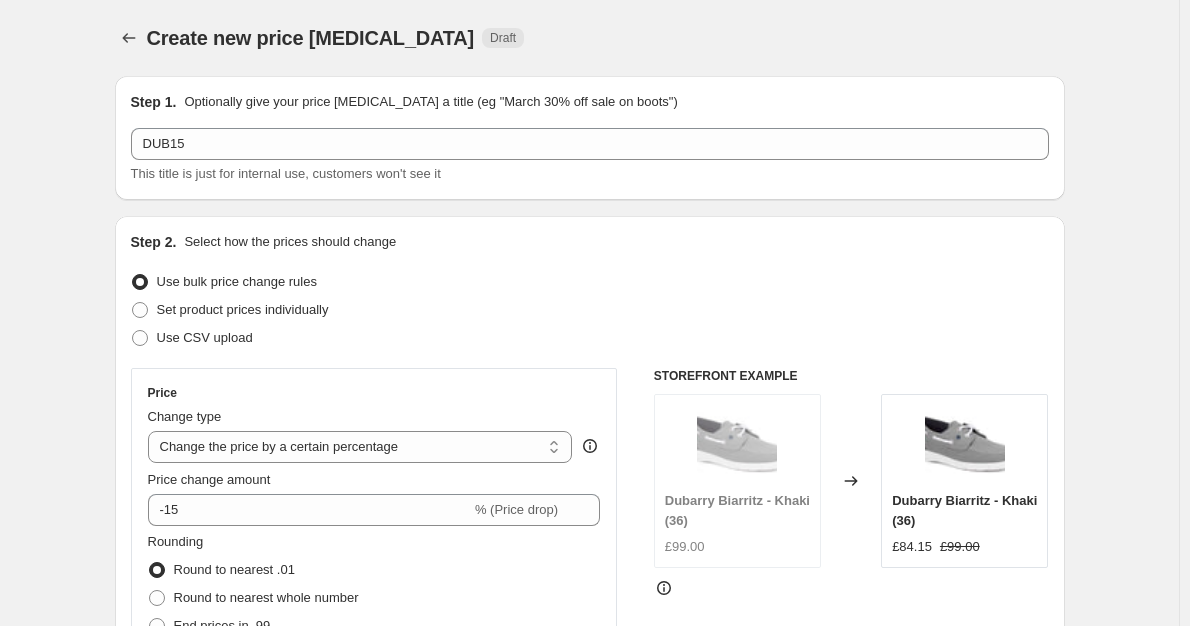 scroll, scrollTop: 1763, scrollLeft: 0, axis: vertical 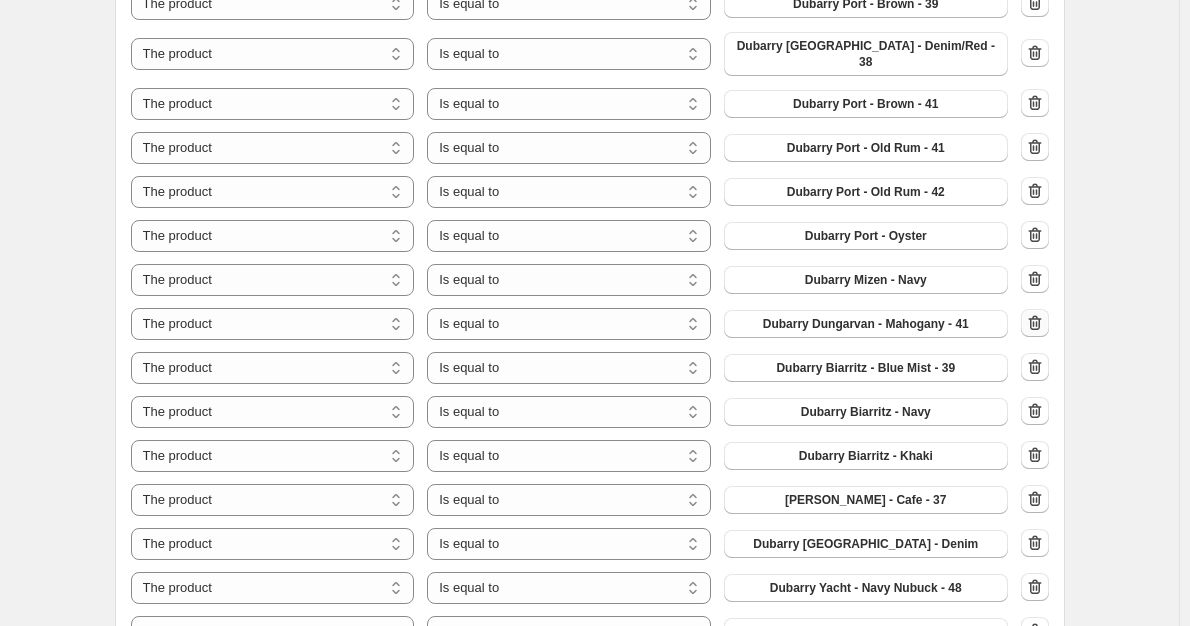 click 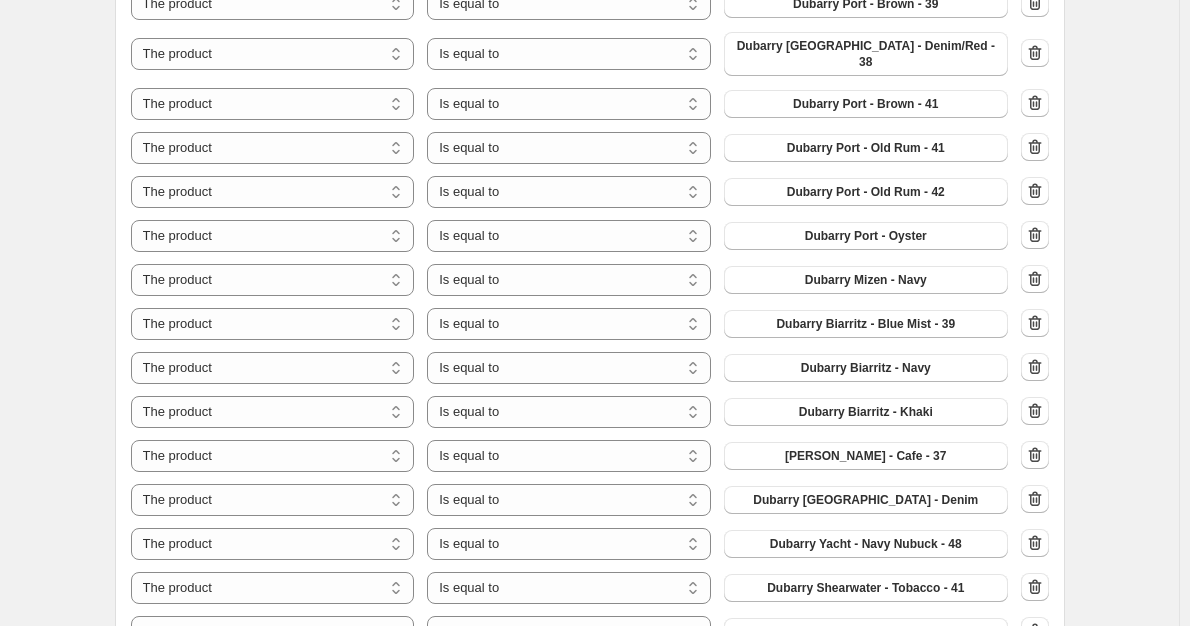 click on "Create new price [MEDICAL_DATA]. This page is ready Create new price [MEDICAL_DATA] Draft Step 1. Optionally give your price [MEDICAL_DATA] a title (eg "March 30% off sale on boots") DUB15 This title is just for internal use, customers won't see it Step 2. Select how the prices should change Use bulk price change rules Set product prices individually Use CSV upload Price Change type Change the price to a certain amount Change the price by a certain amount Change the price by a certain percentage Change the price to the current compare at price (price before sale) Change the price by a certain amount relative to the compare at price Change the price by a certain percentage relative to the compare at price Don't change the price Change the price by a certain percentage relative to the cost per item Change price to certain cost margin Change the price by a certain percentage Price change amount -15 % (Price drop) Rounding Round to nearest .01 Round to nearest whole number End prices in .99 End prices in a certain number" at bounding box center [589, -17] 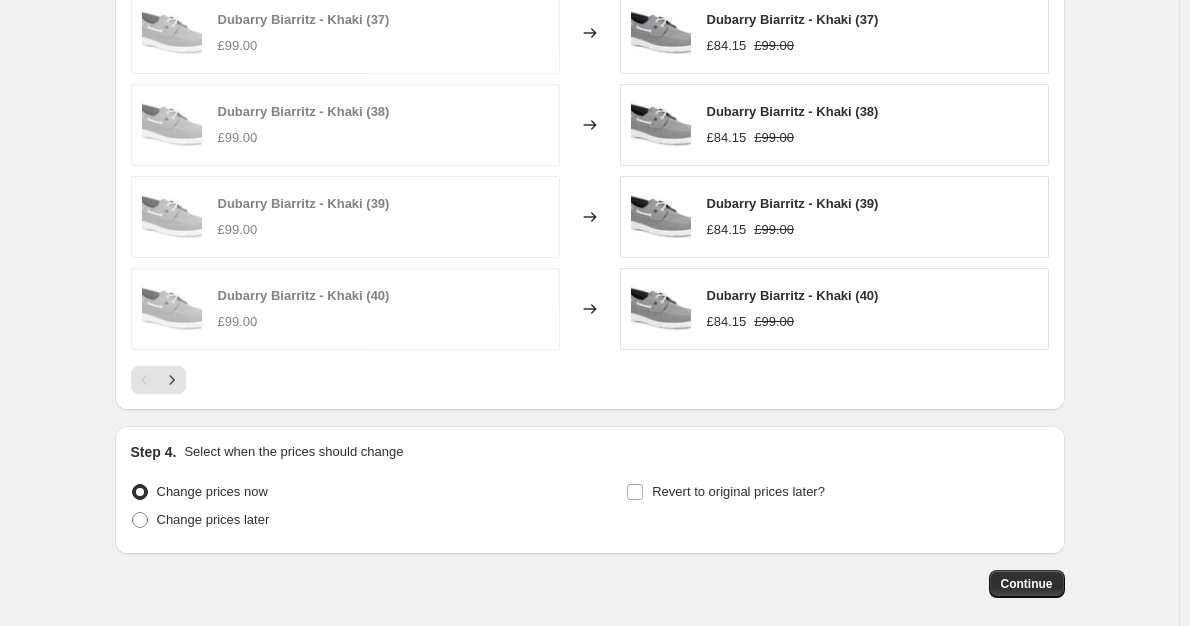 scroll, scrollTop: 2855, scrollLeft: 0, axis: vertical 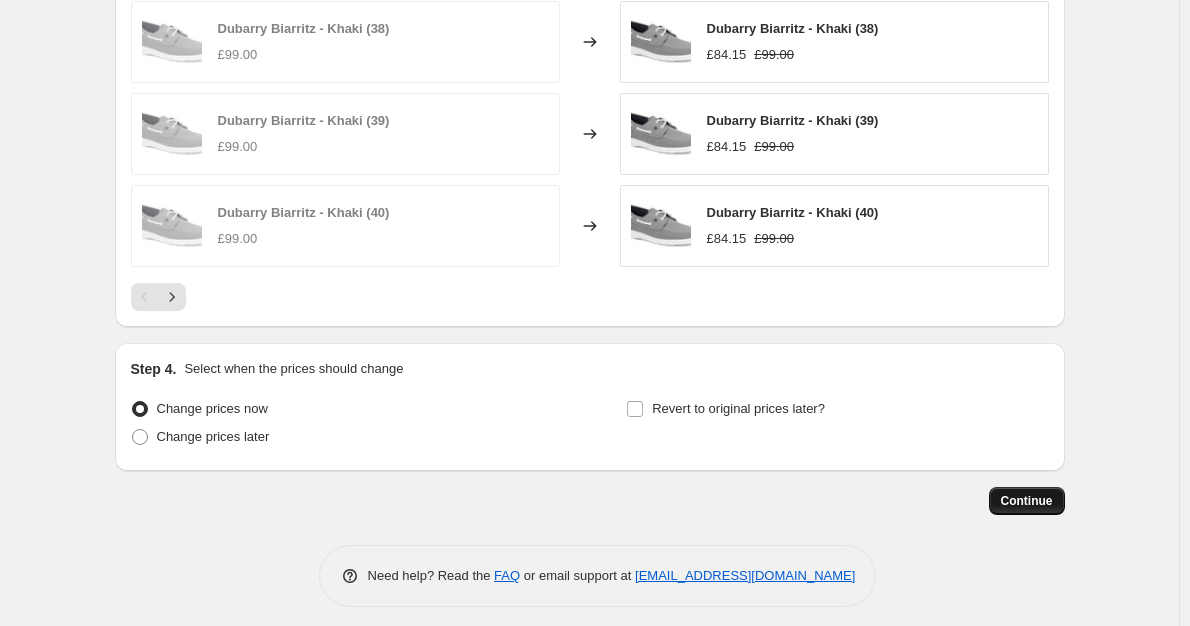 click on "Continue" at bounding box center (1027, 501) 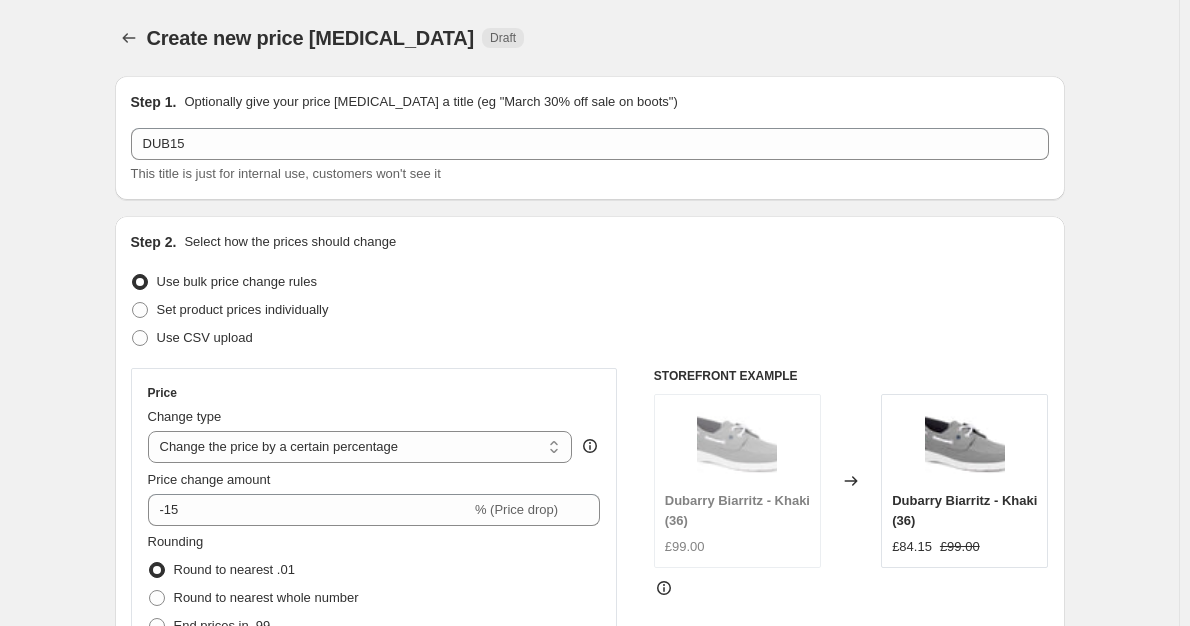 scroll, scrollTop: 2855, scrollLeft: 0, axis: vertical 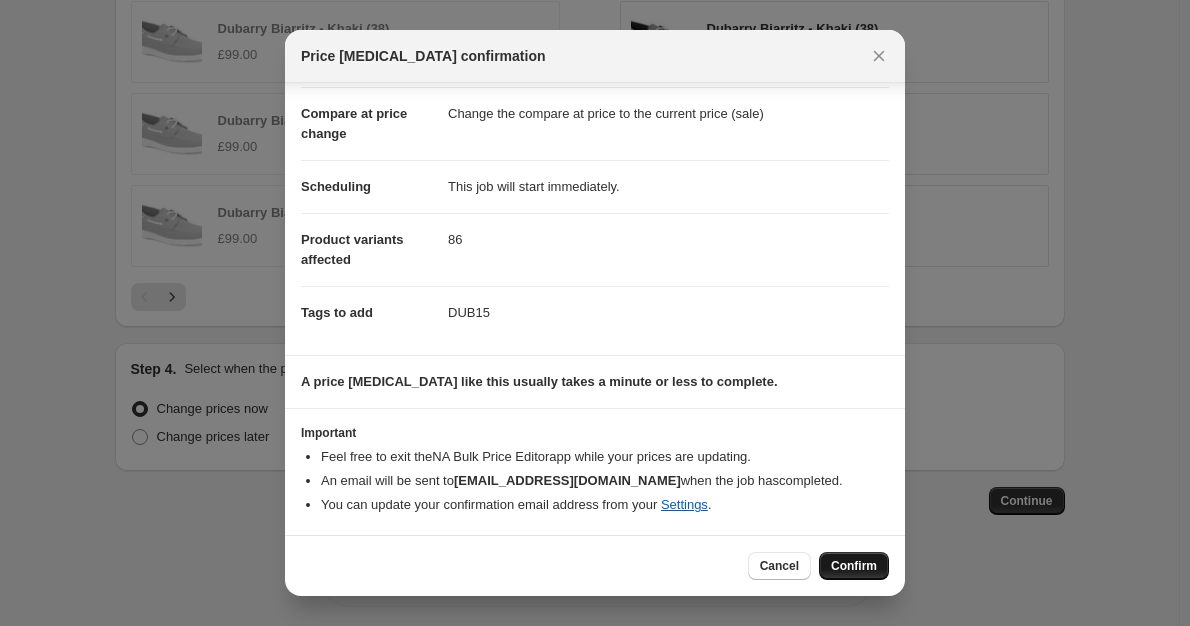click on "Confirm" at bounding box center [854, 566] 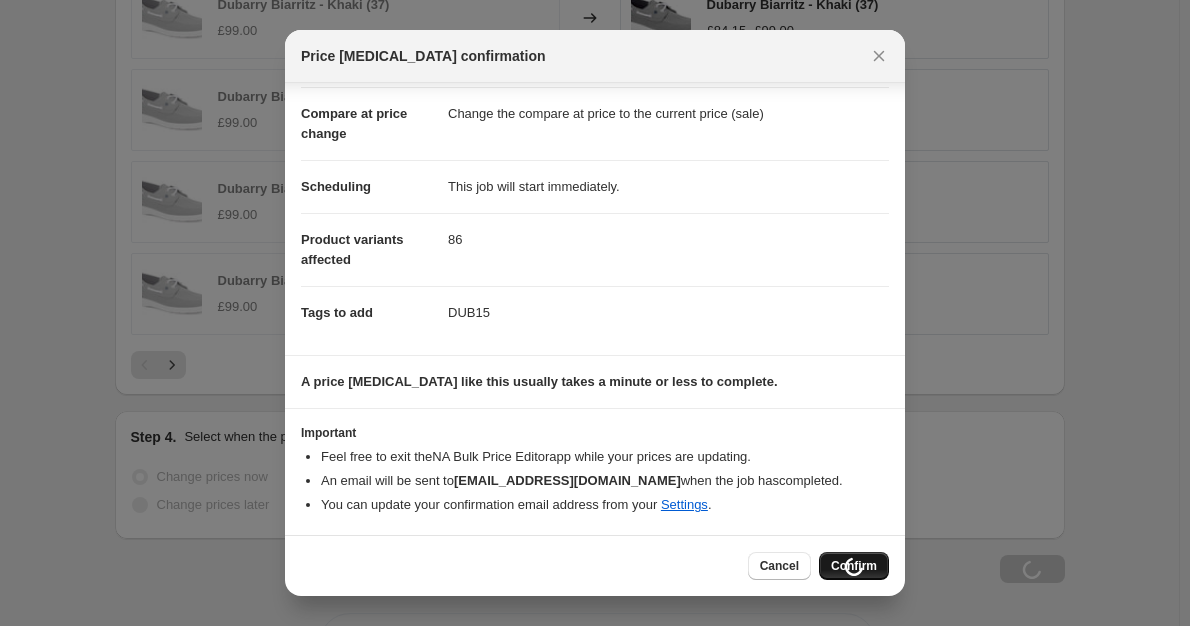 scroll, scrollTop: 2923, scrollLeft: 0, axis: vertical 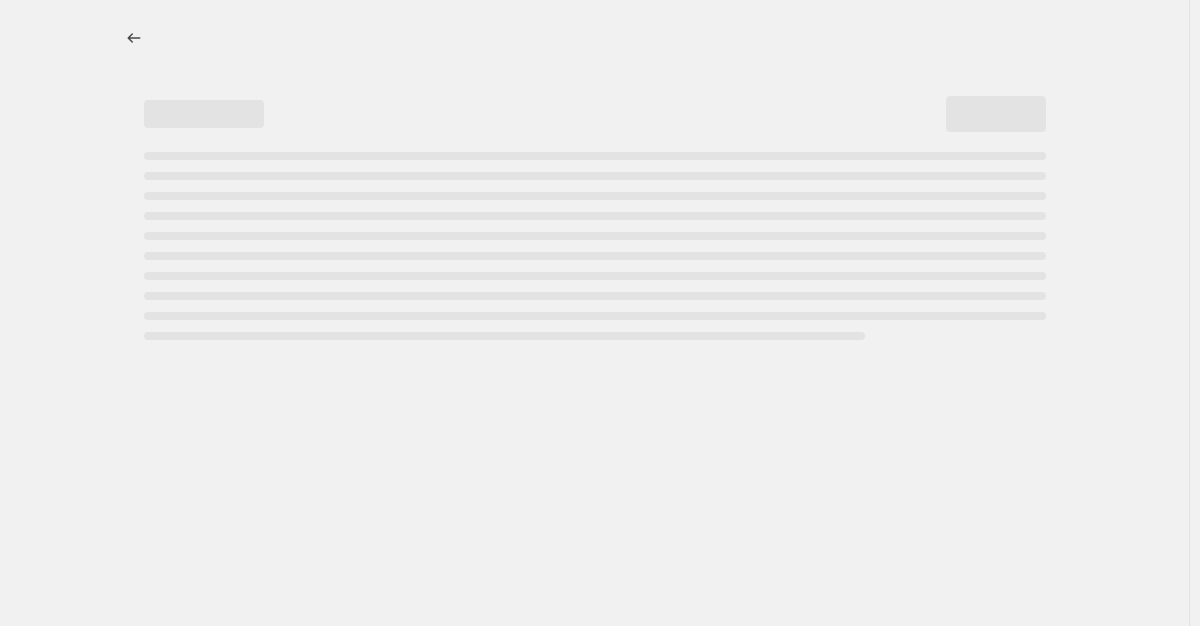select on "percentage" 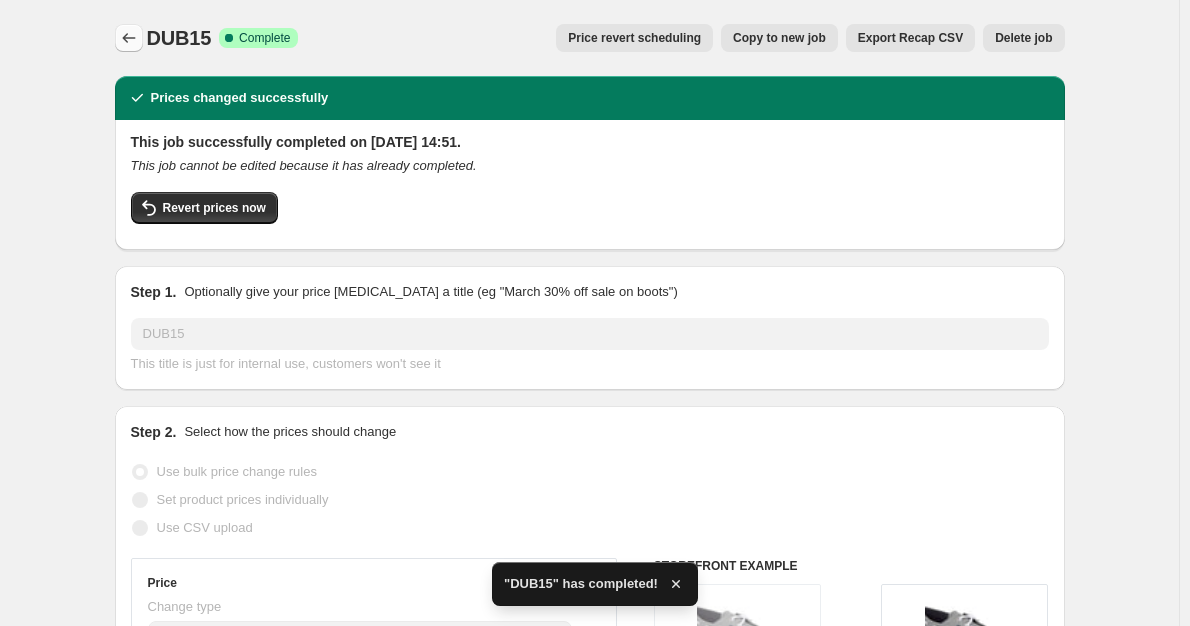 click 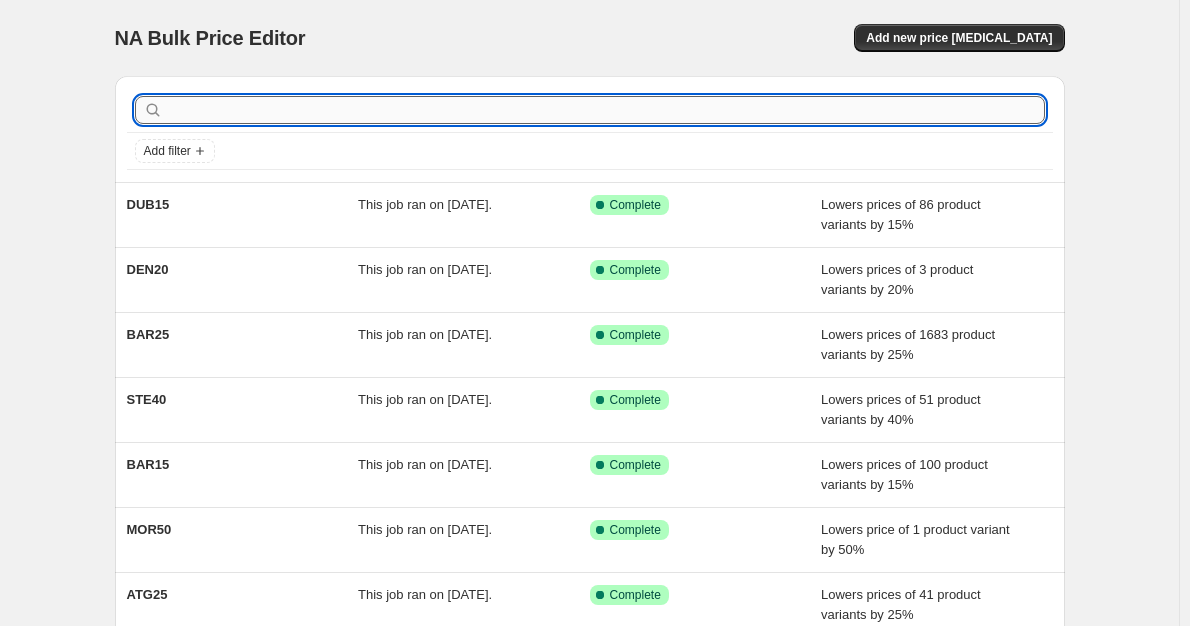 click at bounding box center (606, 110) 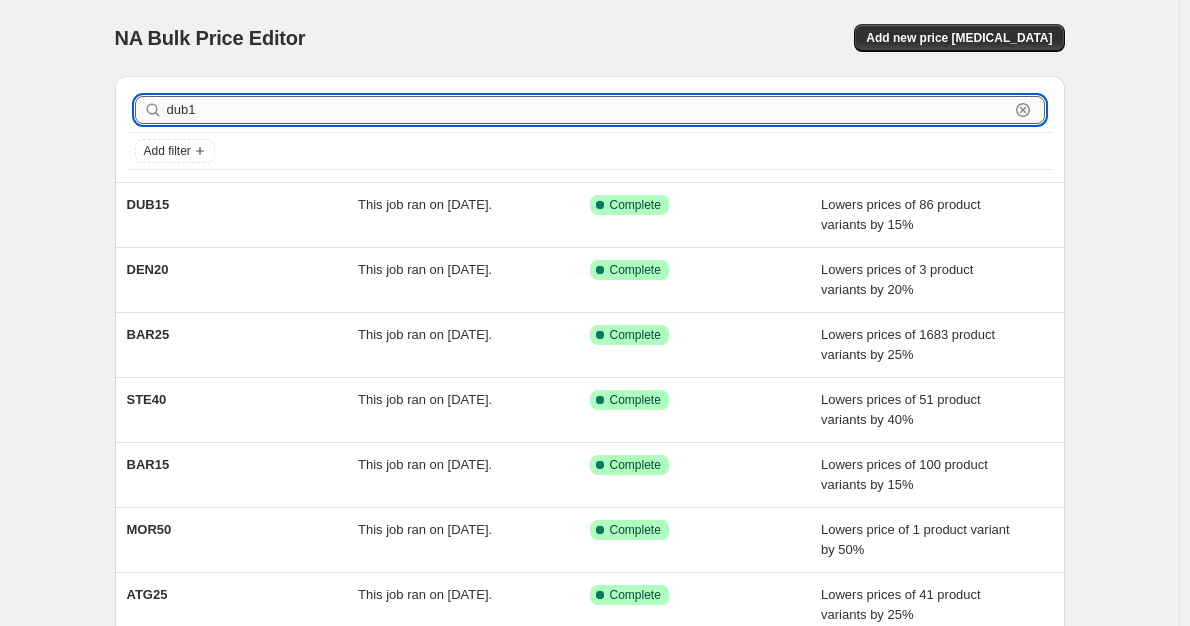 type on "dub15" 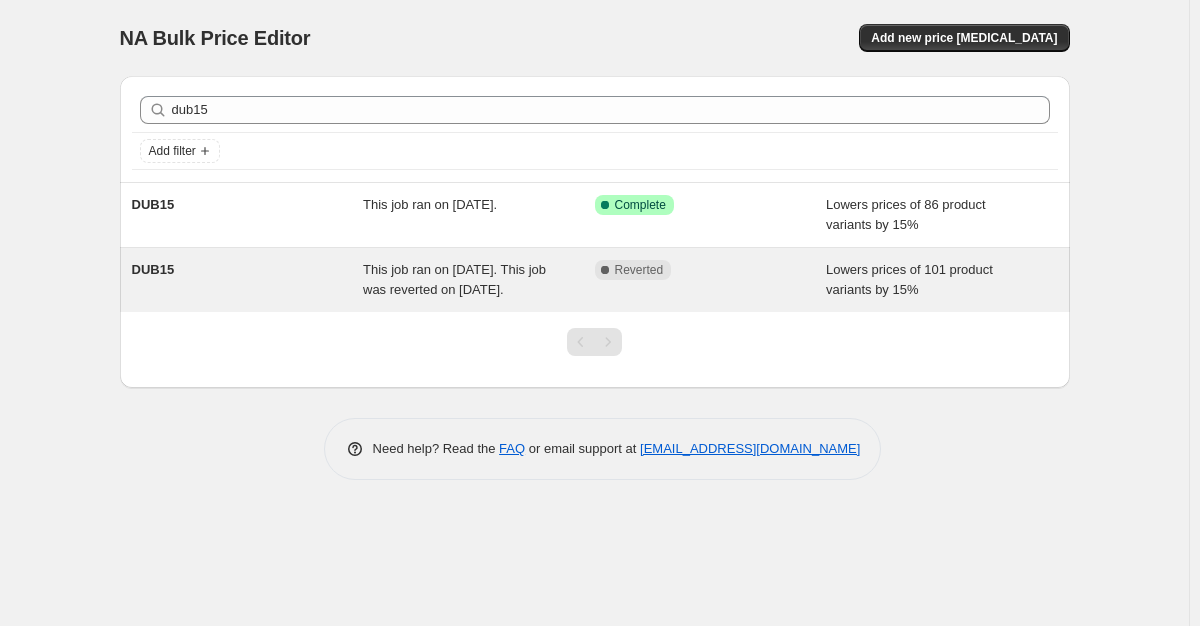 click on "This job ran on [DATE]. This job was reverted on [DATE]." at bounding box center (454, 279) 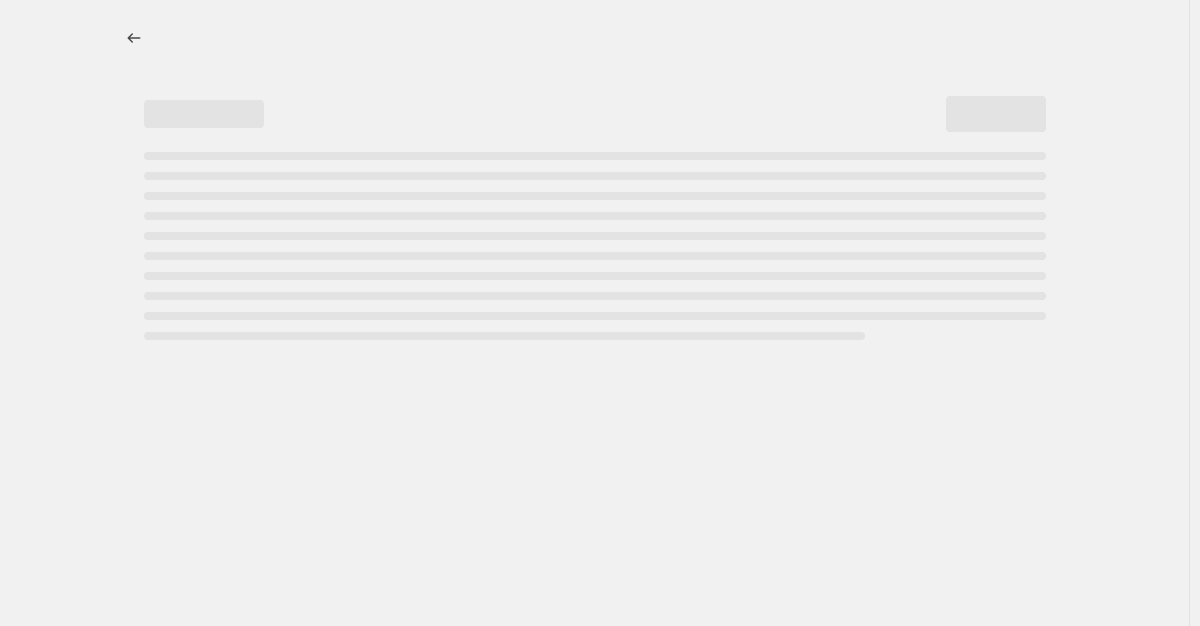 select on "percentage" 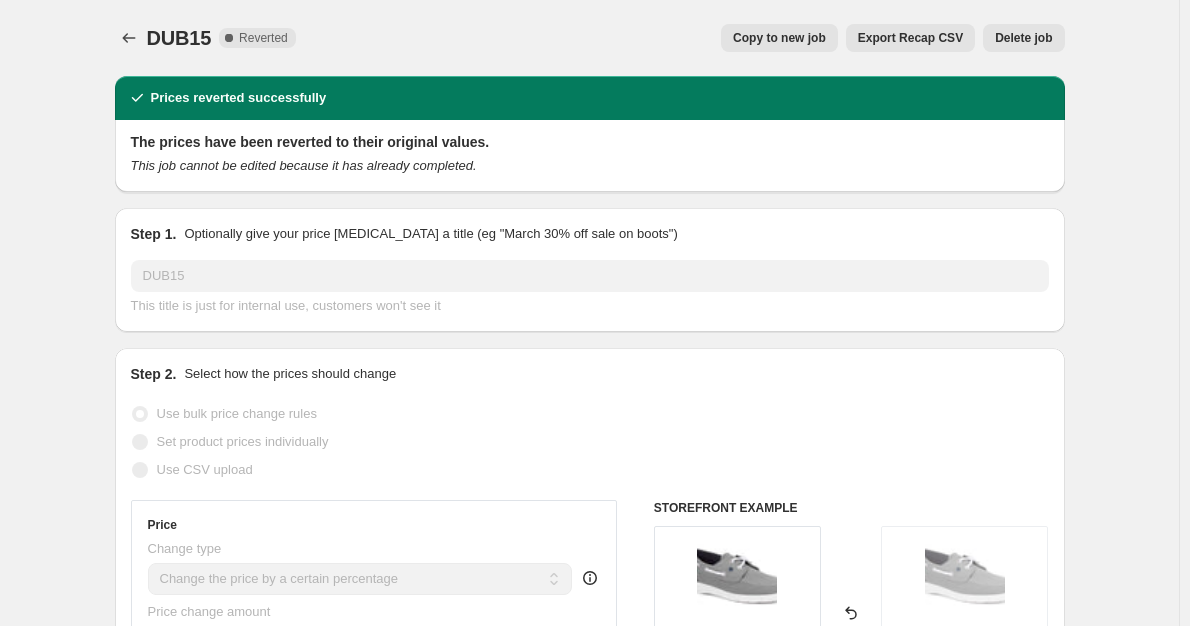 click on "Delete job" at bounding box center (1023, 38) 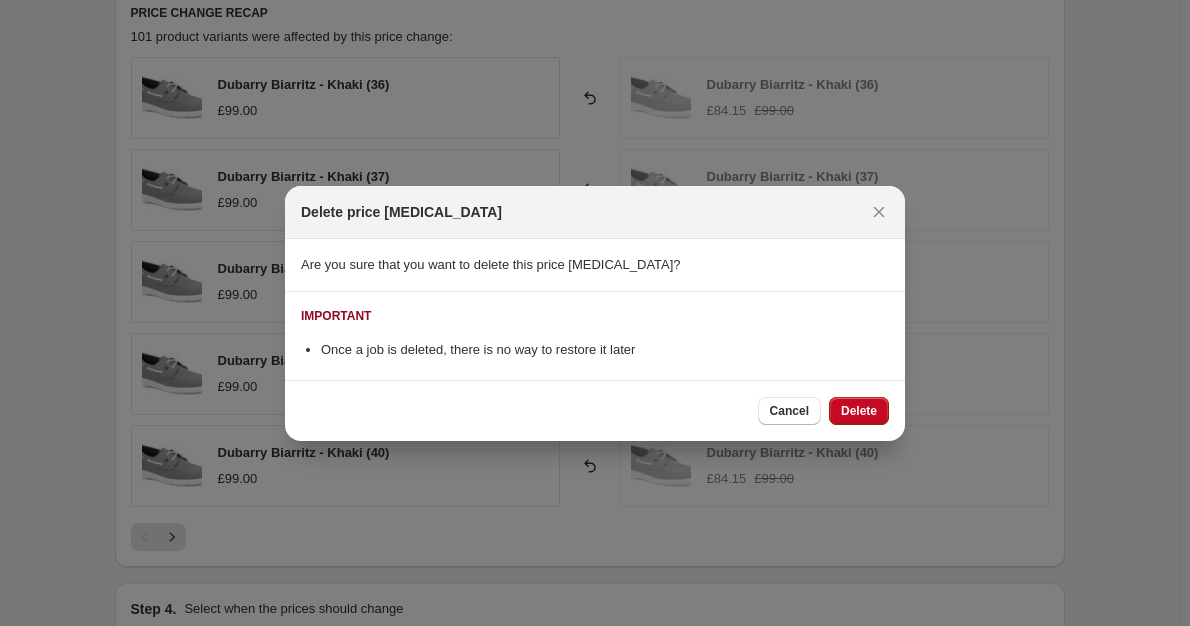 scroll, scrollTop: 0, scrollLeft: 0, axis: both 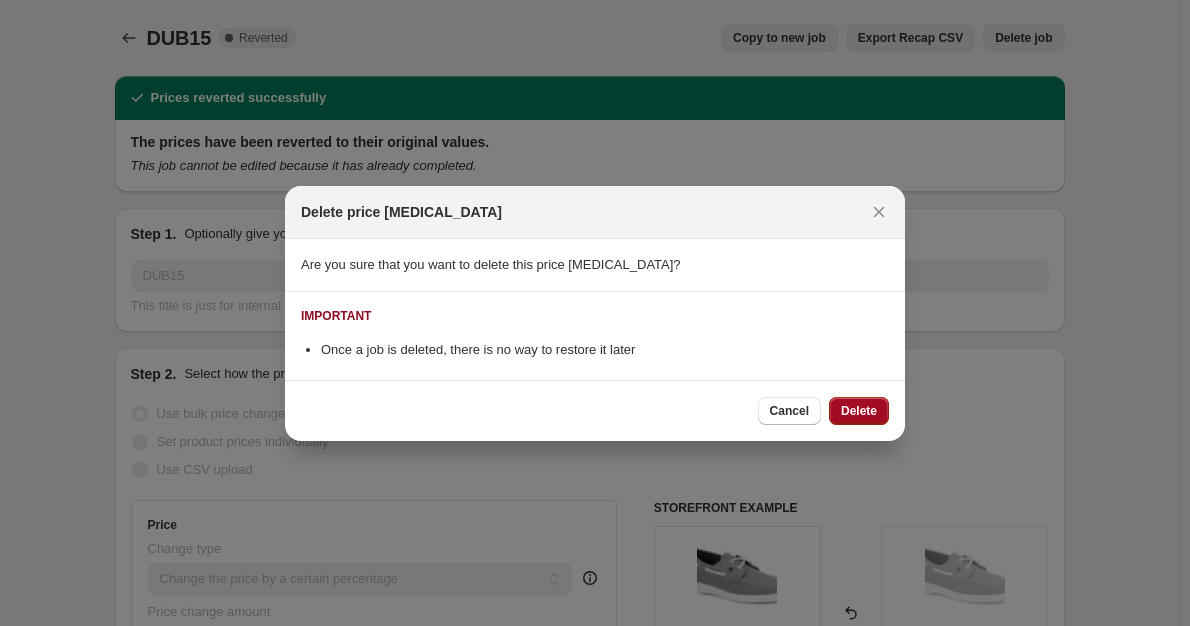 click on "Delete" at bounding box center (859, 411) 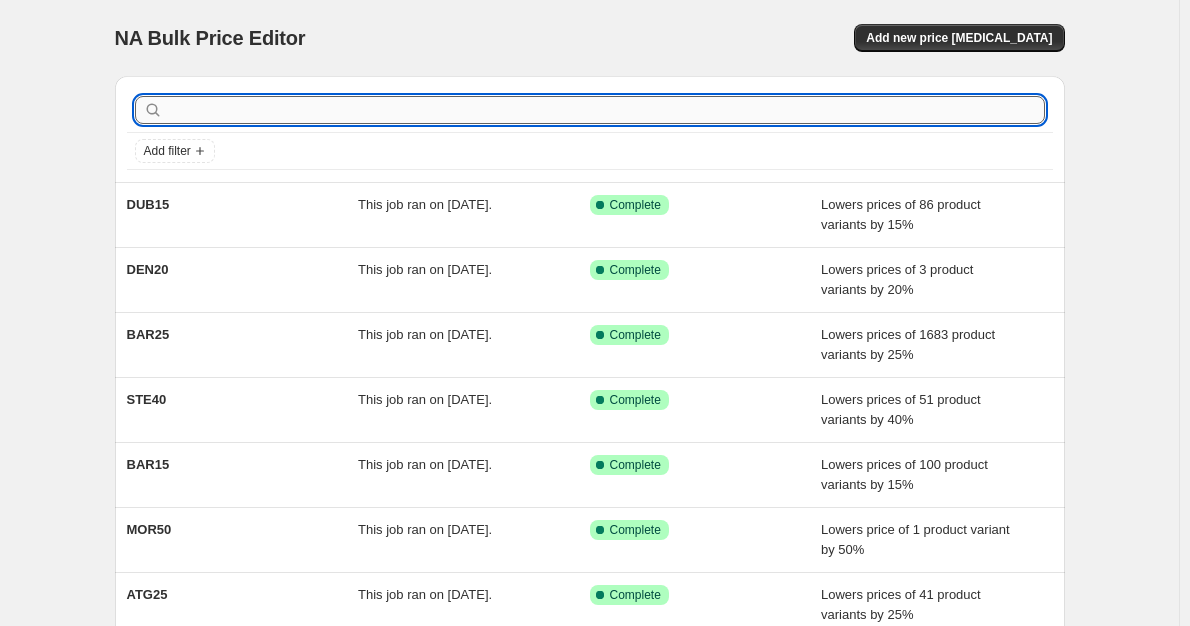 click 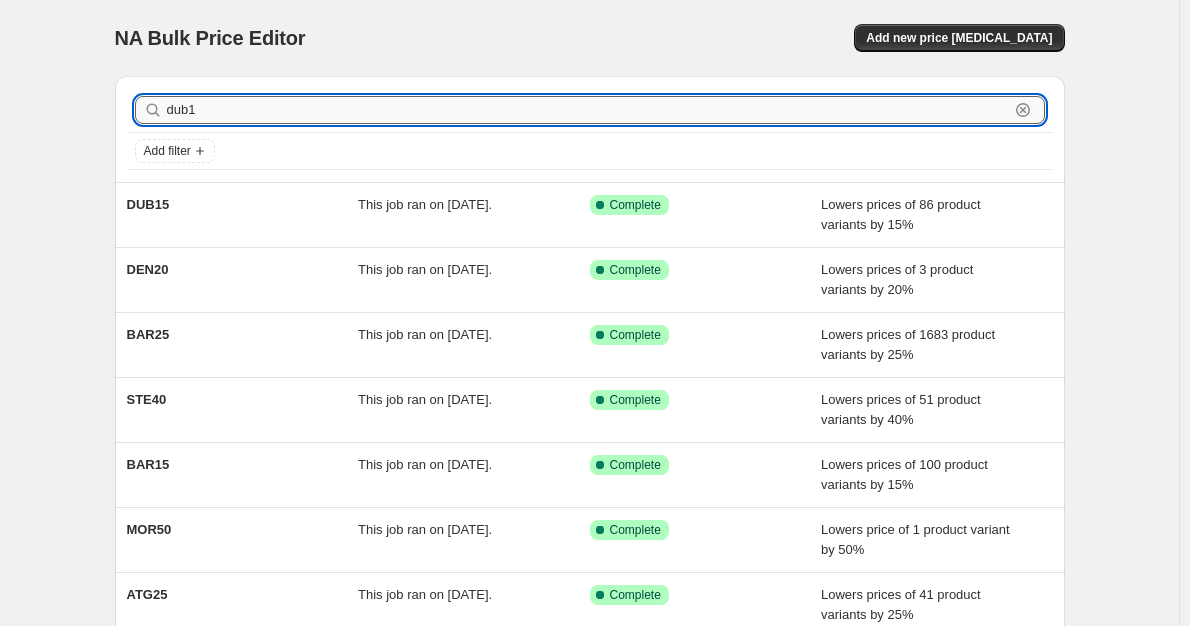 type on "dub15" 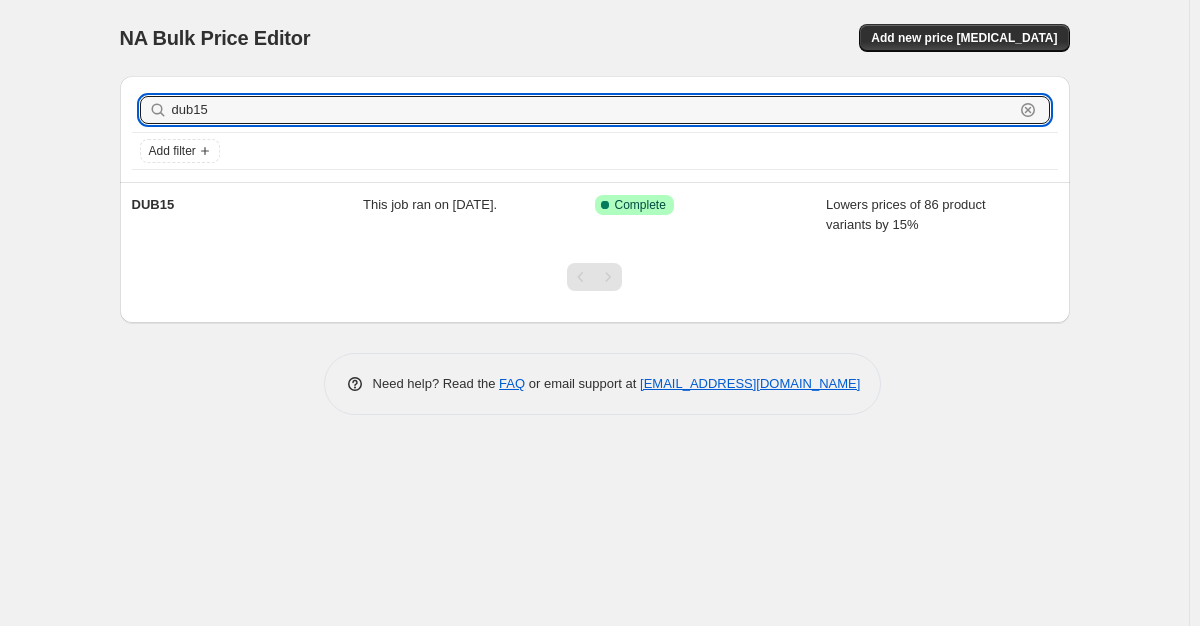 click on "dub15" at bounding box center (593, 110) 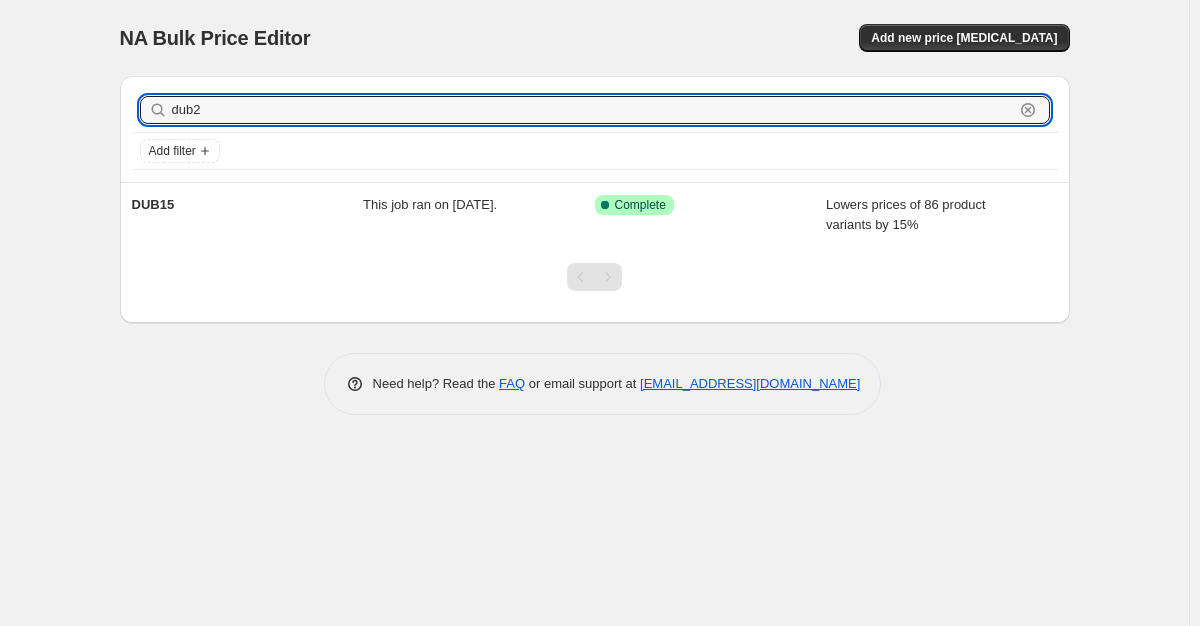 type on "dub25" 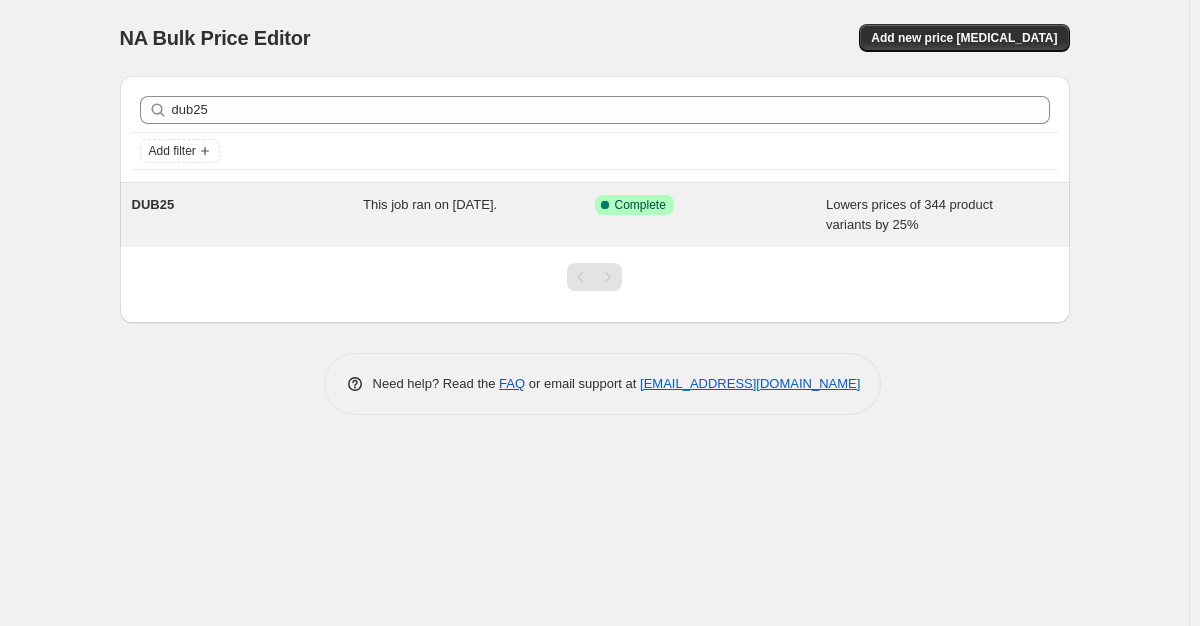 click on "This job ran on [DATE]." at bounding box center (479, 215) 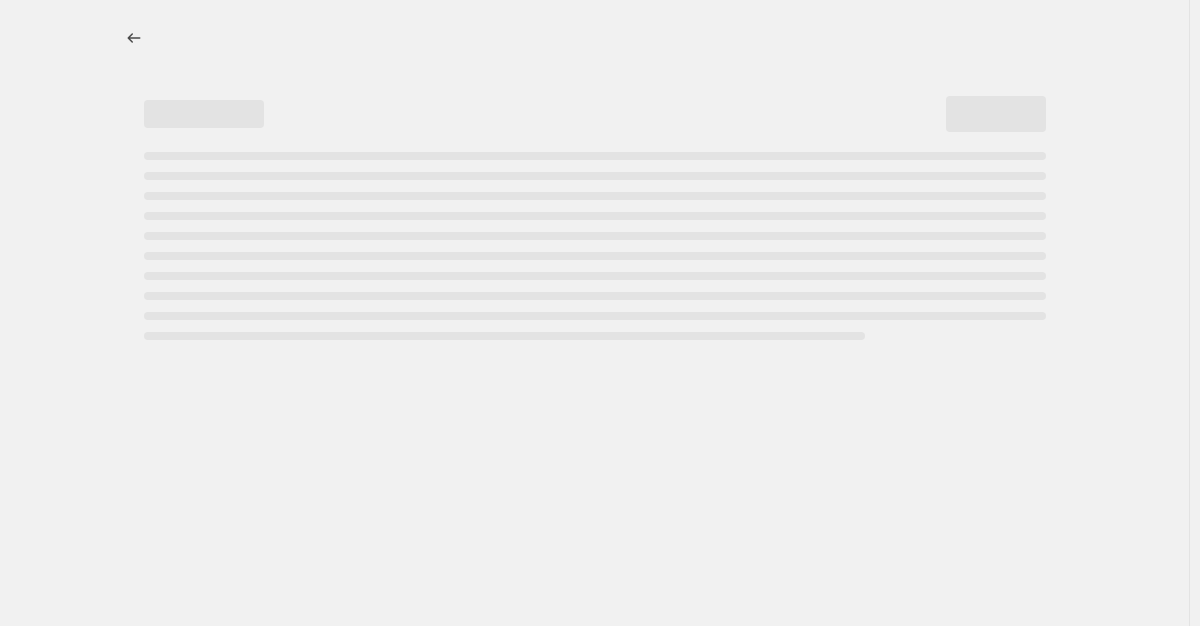 select on "percentage" 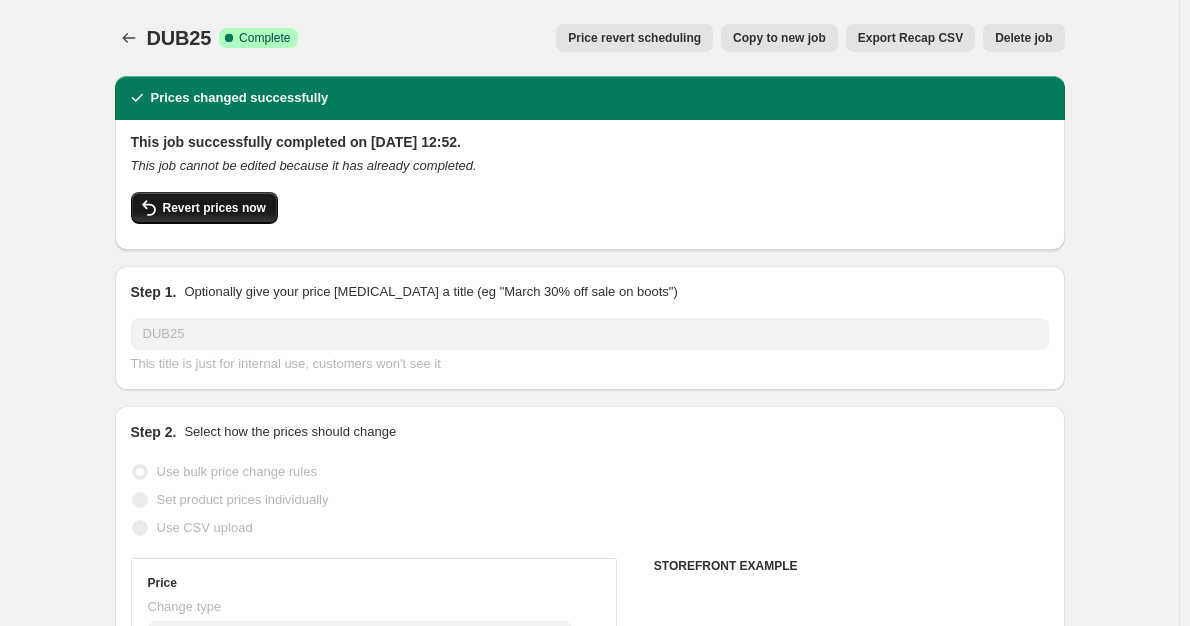 click on "Revert prices now" at bounding box center [204, 208] 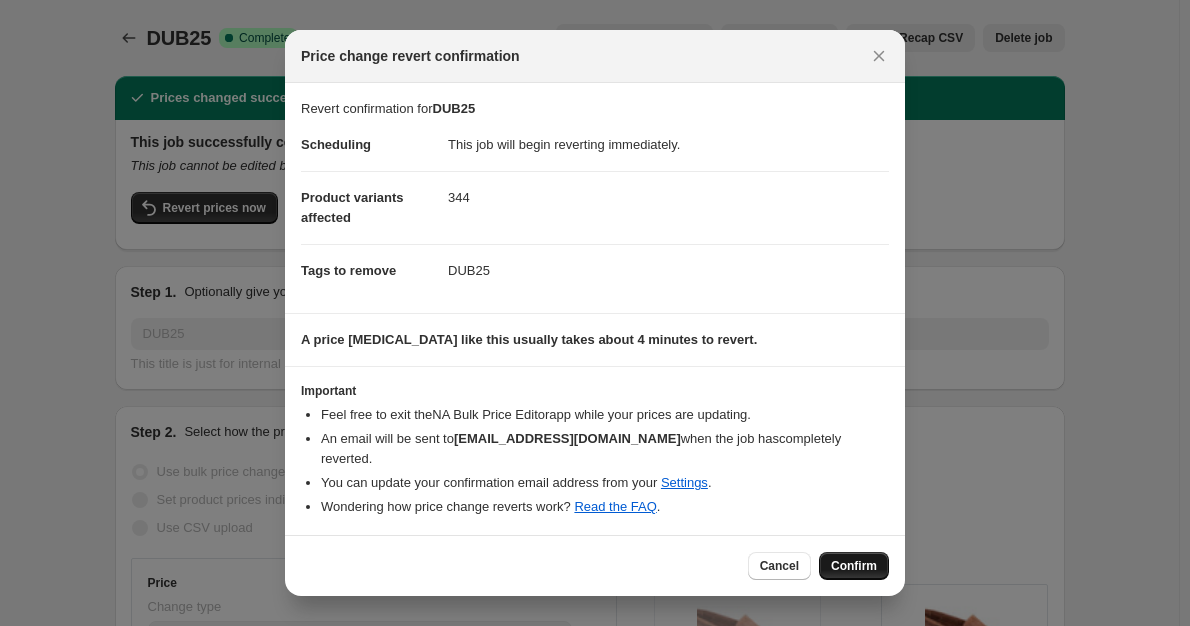 click on "Confirm" at bounding box center [854, 566] 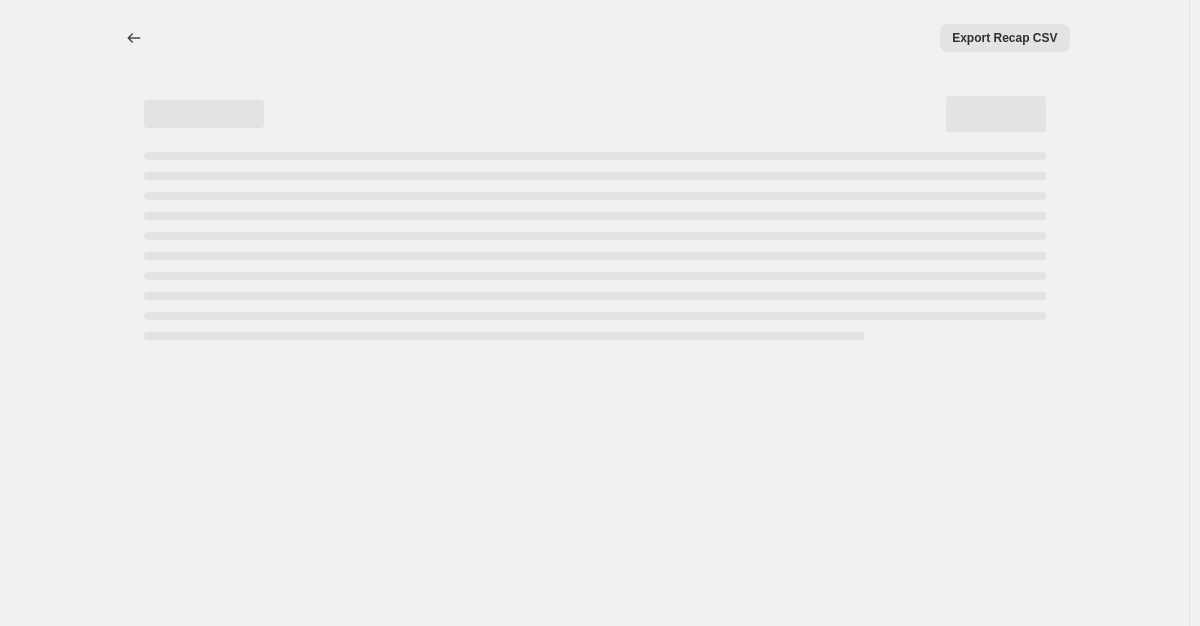 select on "percentage" 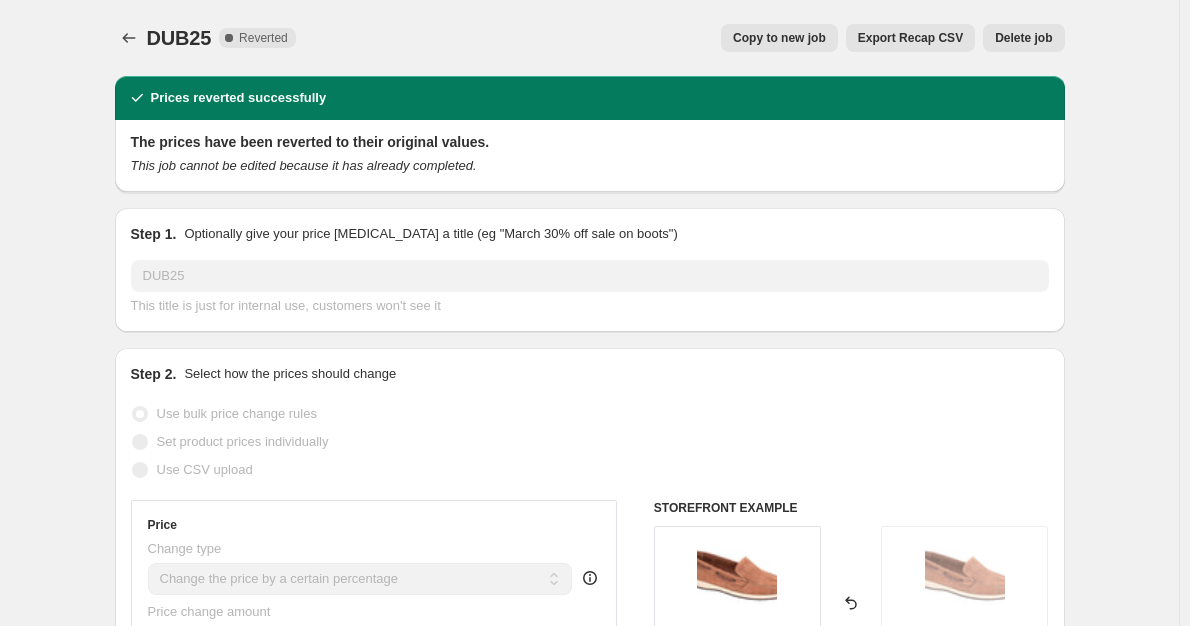 click on "Copy to new job" at bounding box center (779, 38) 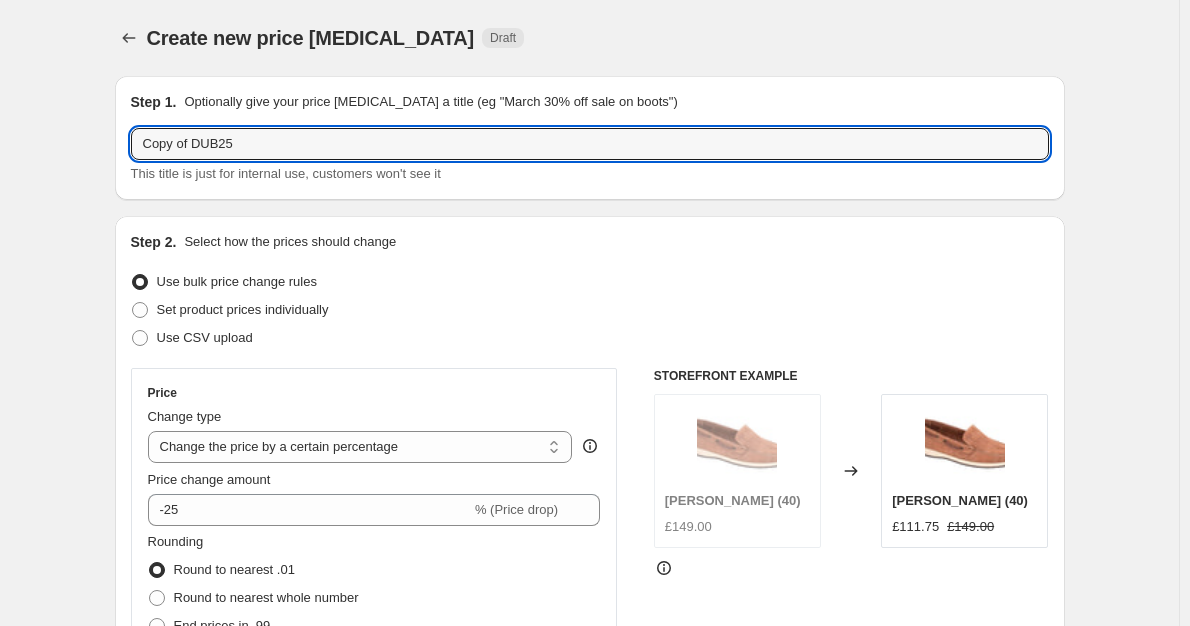 drag, startPoint x: 197, startPoint y: 147, endPoint x: 92, endPoint y: 141, distance: 105.17129 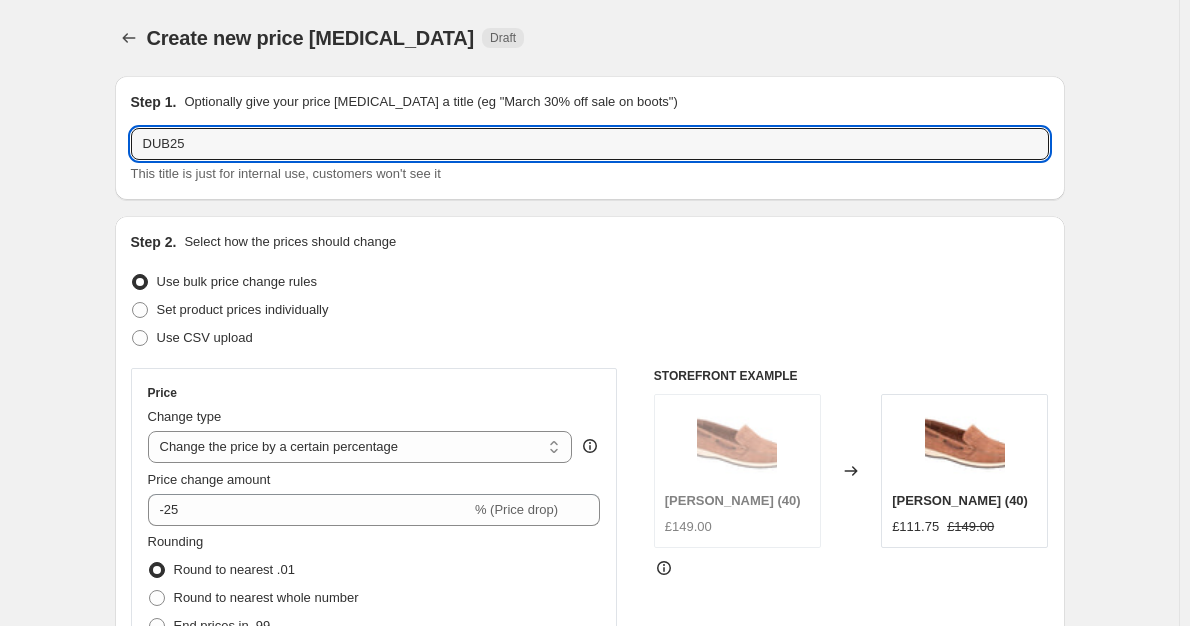type on "DUB25" 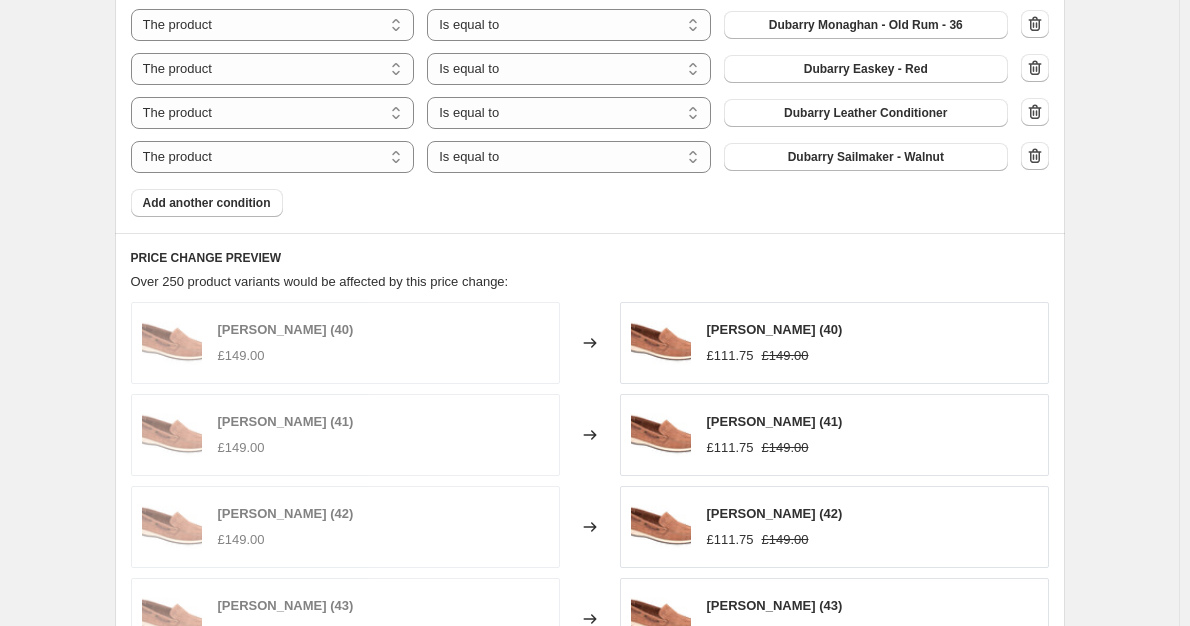 scroll, scrollTop: 4311, scrollLeft: 0, axis: vertical 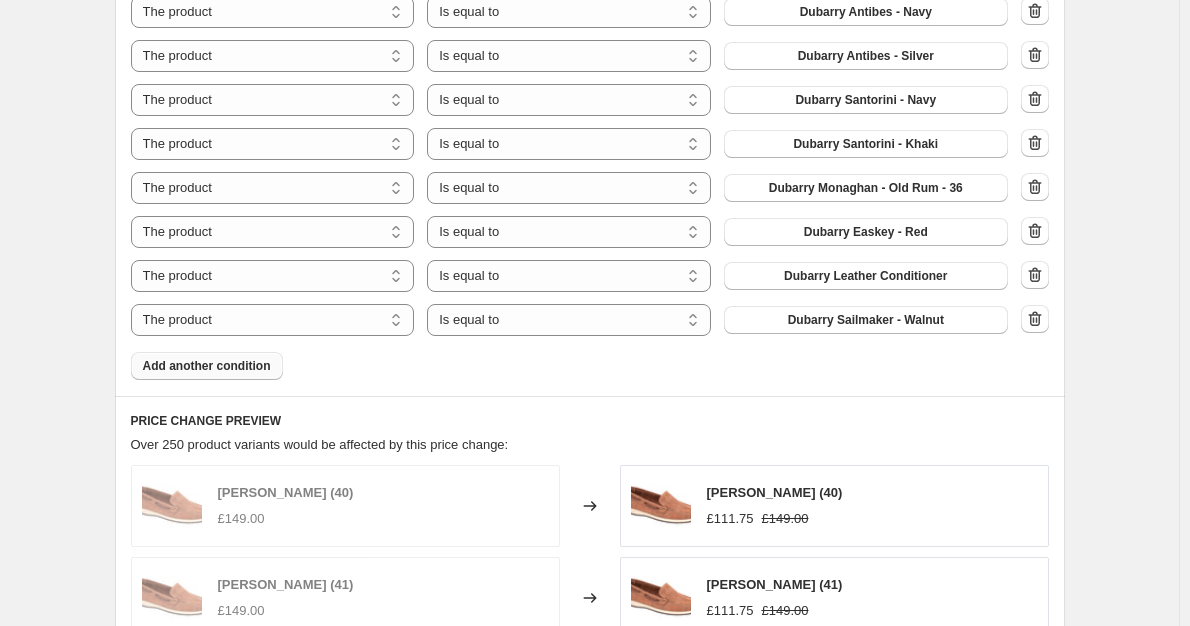 click on "Add another condition" at bounding box center [207, 366] 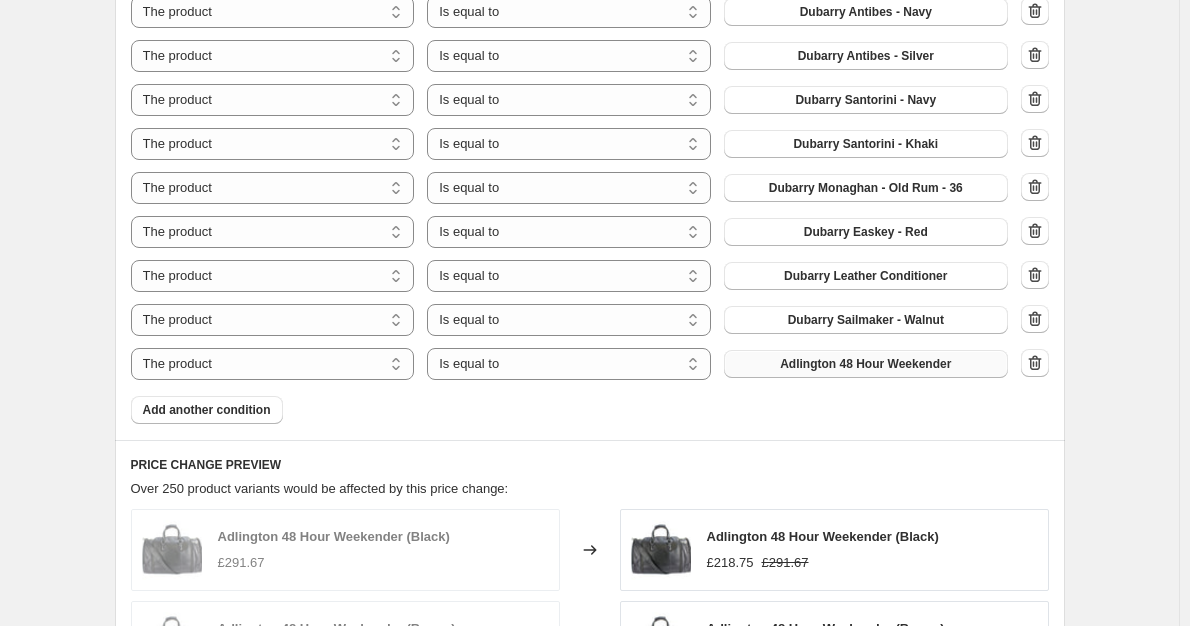 click on "Adlington 48 Hour Weekender" at bounding box center (865, 364) 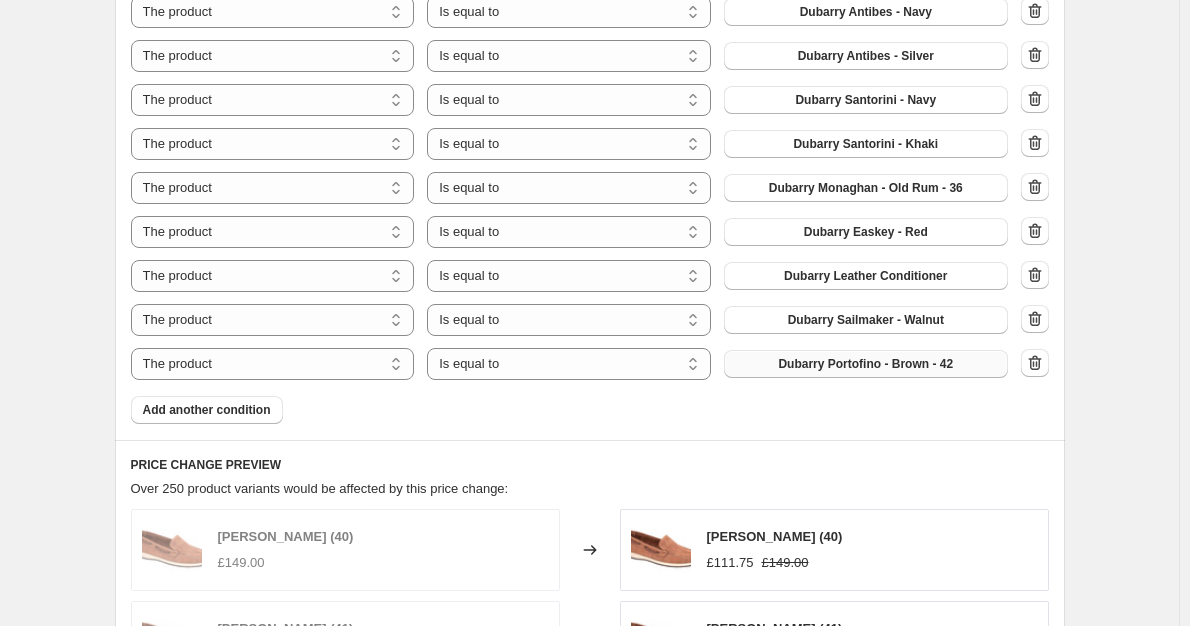 click on "Add another condition" at bounding box center [207, 410] 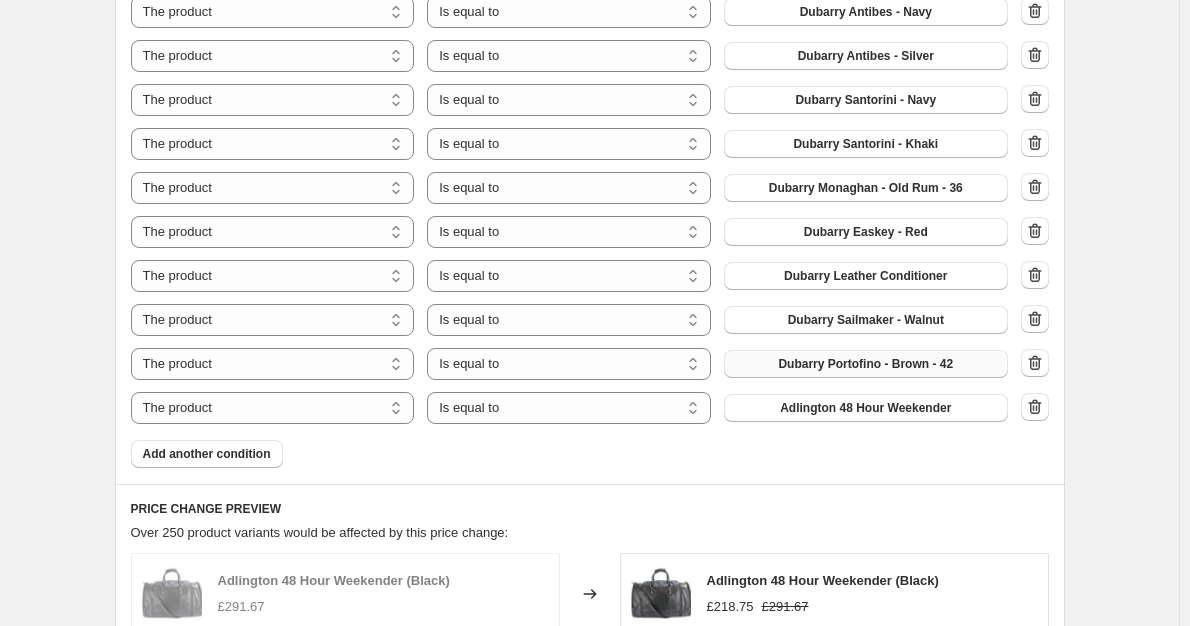 click on "Adlington 48 Hour Weekender" at bounding box center (865, 408) 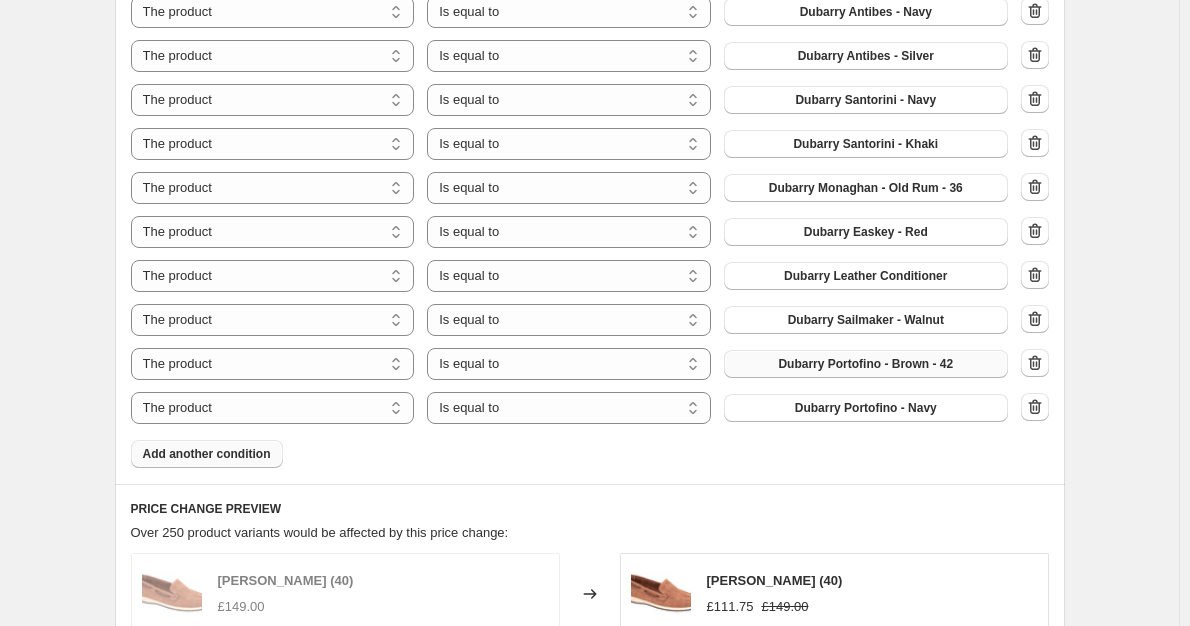 click on "Add another condition" at bounding box center [207, 454] 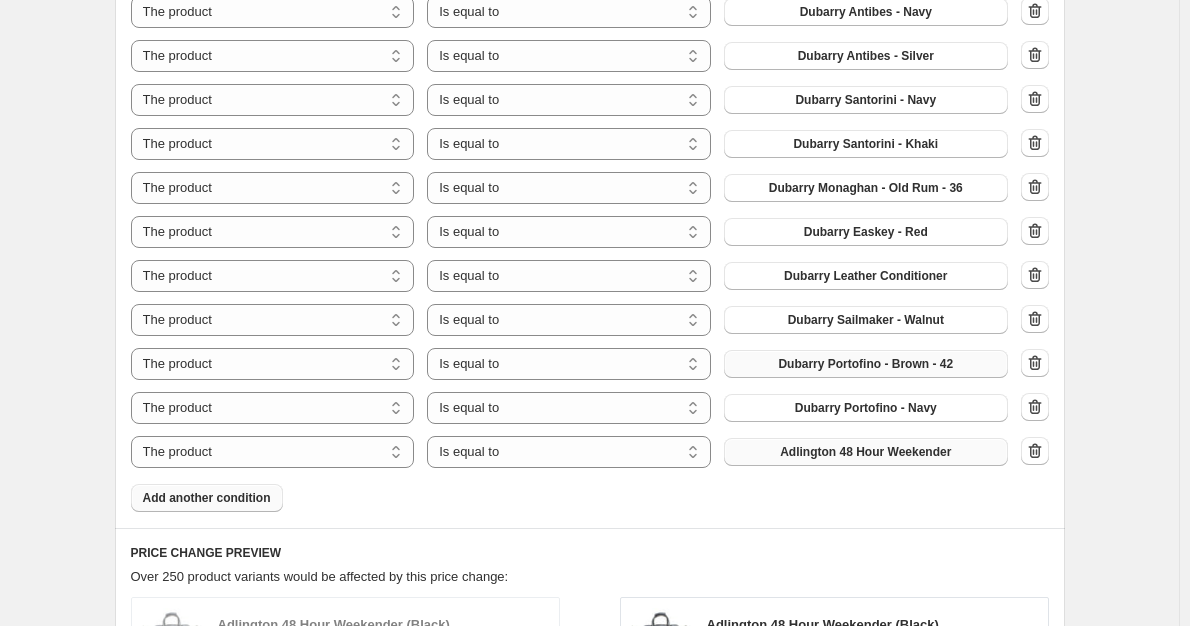 click on "Adlington 48 Hour Weekender" at bounding box center (866, 452) 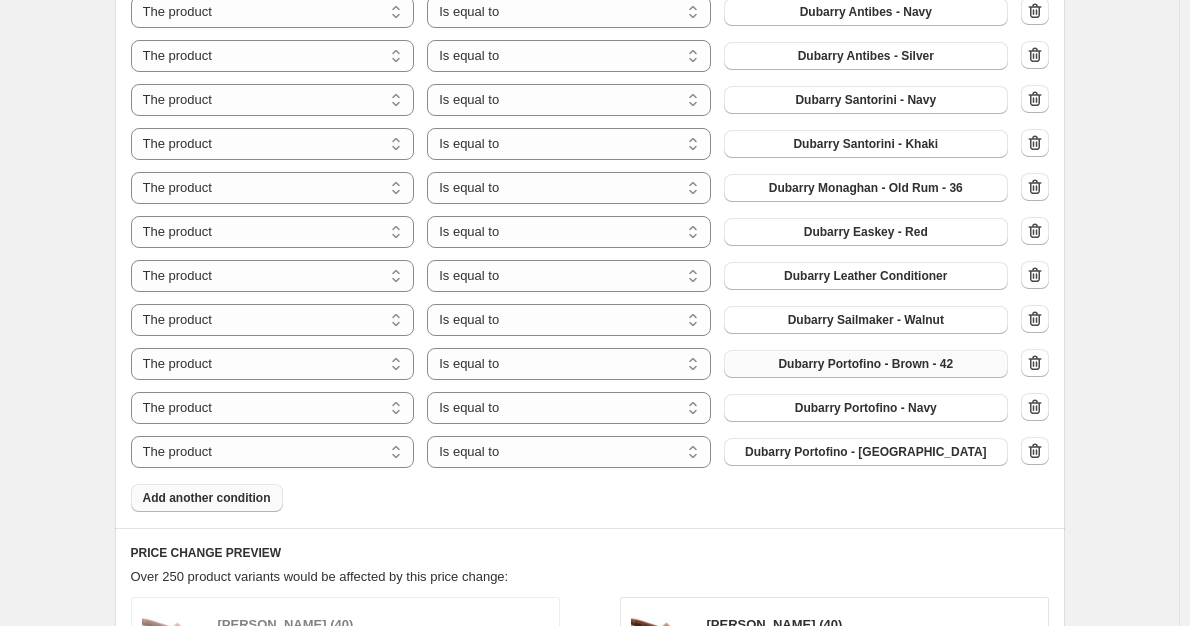click on "Add another condition" at bounding box center (207, 498) 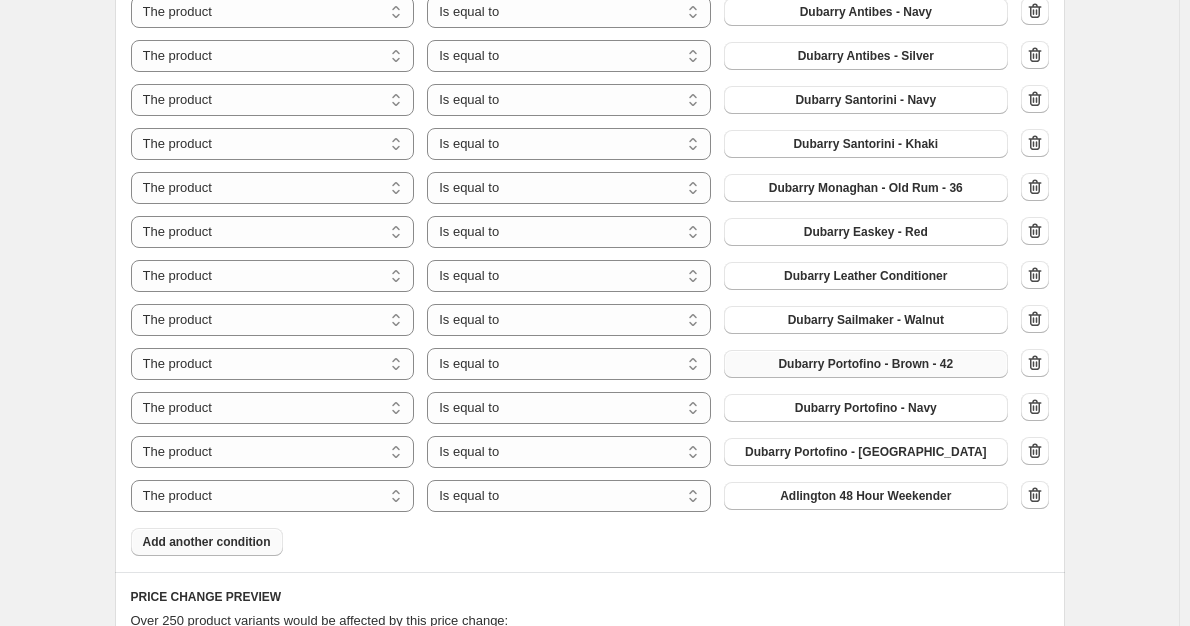 click on "Adlington 48 Hour Weekender" at bounding box center (865, 496) 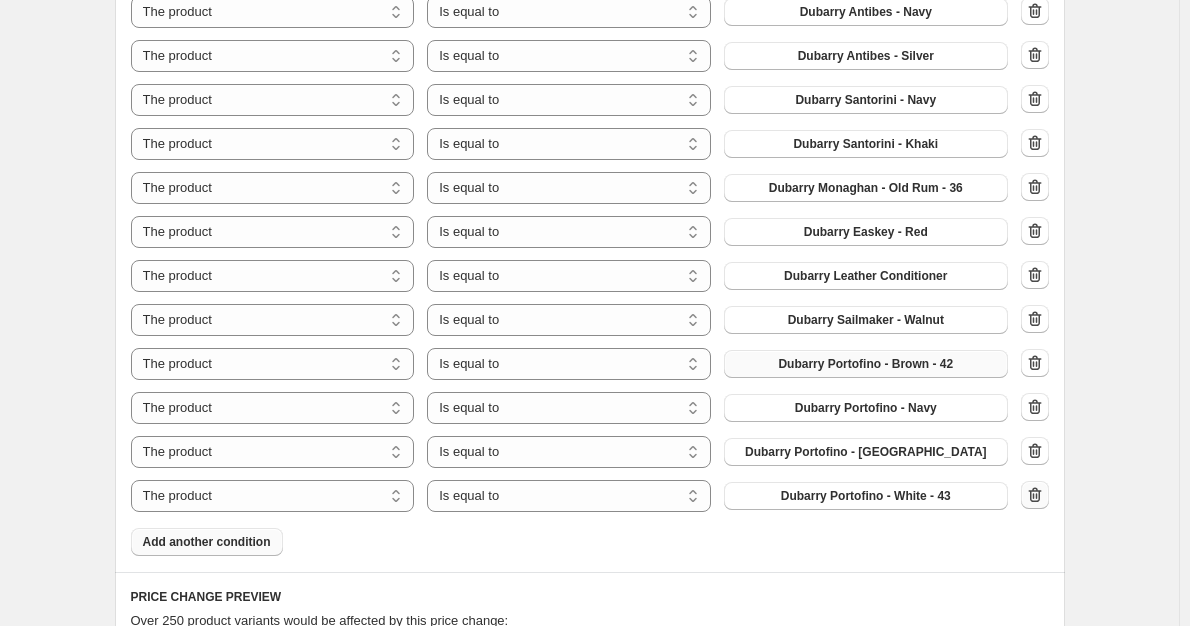click 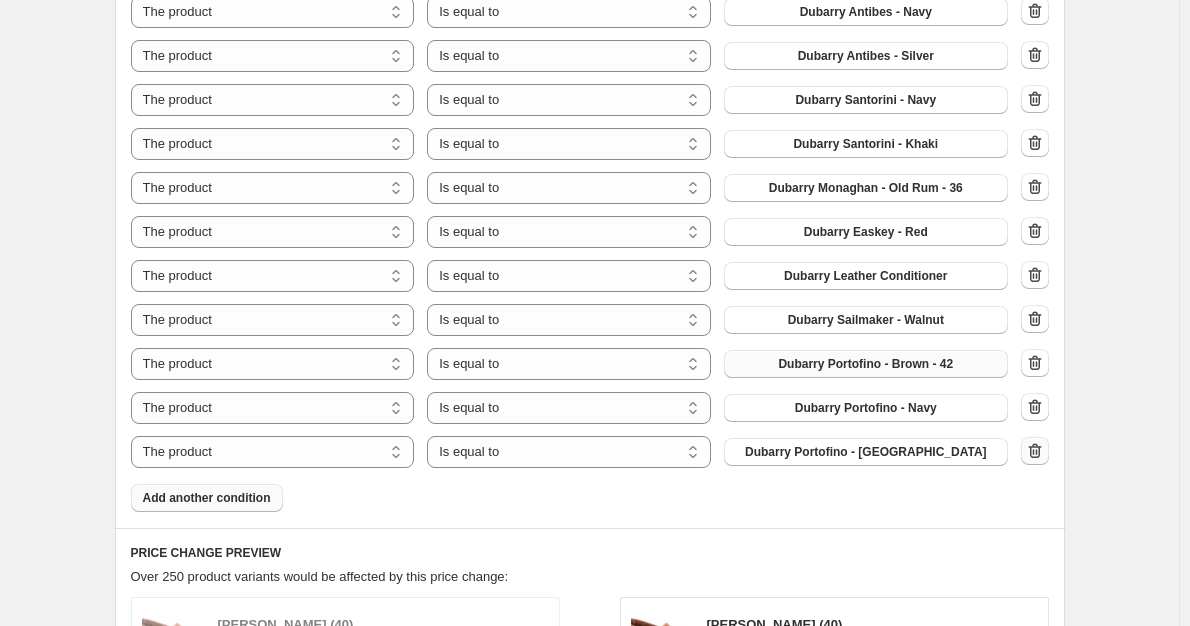 click 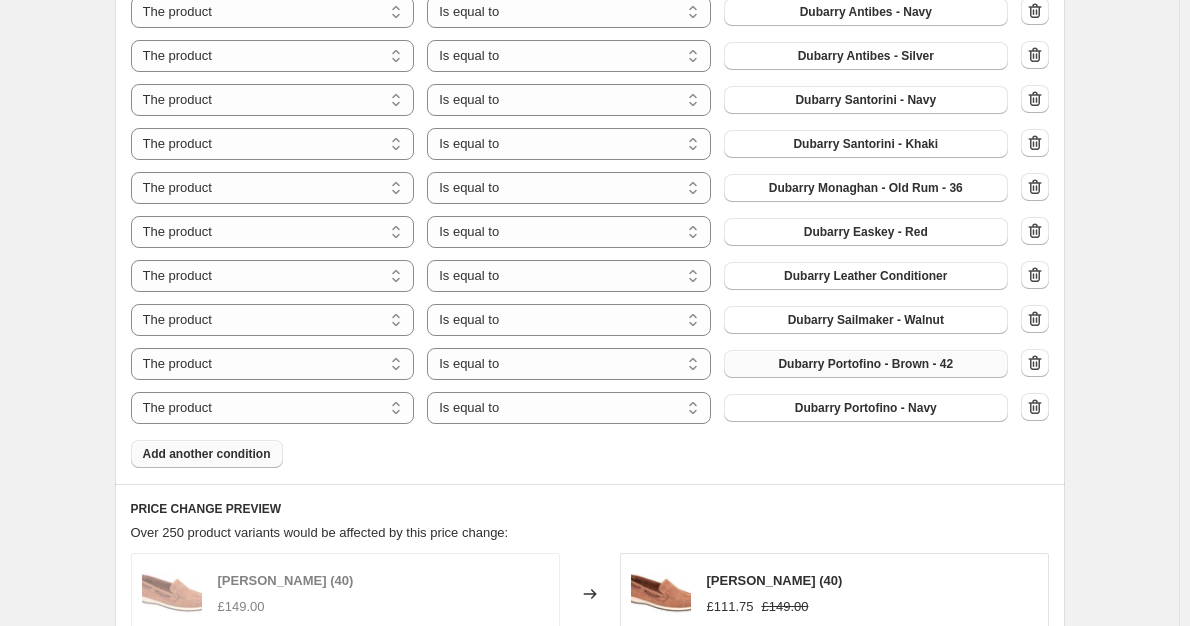 click on "Add another condition" at bounding box center [207, 454] 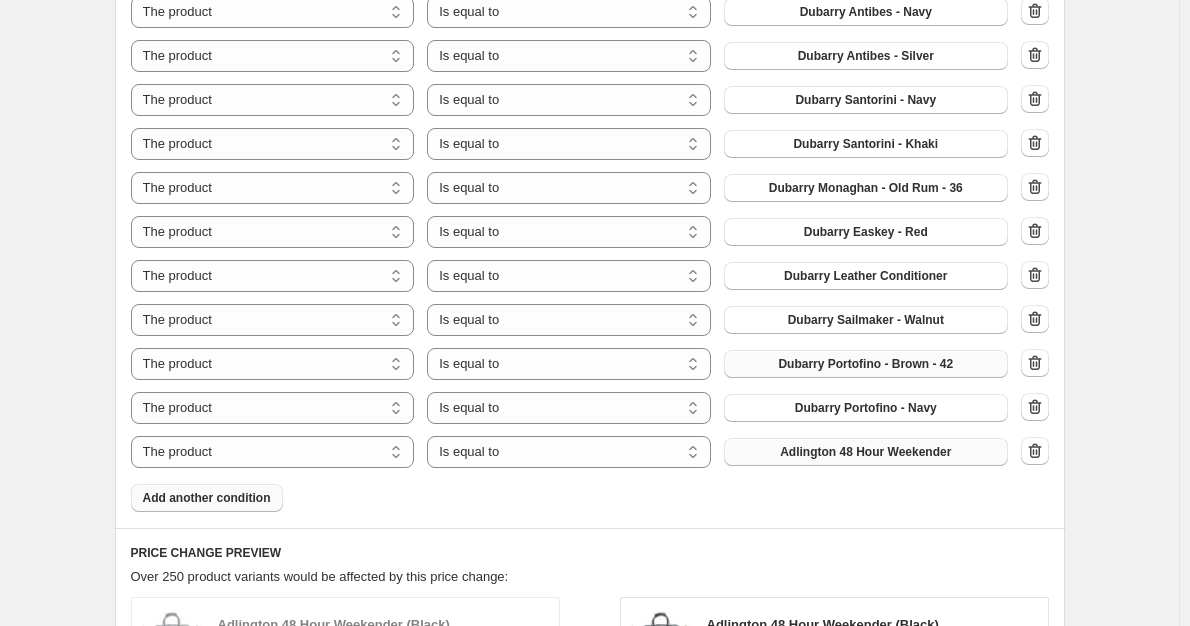 click on "Adlington 48 Hour Weekender" at bounding box center (866, 452) 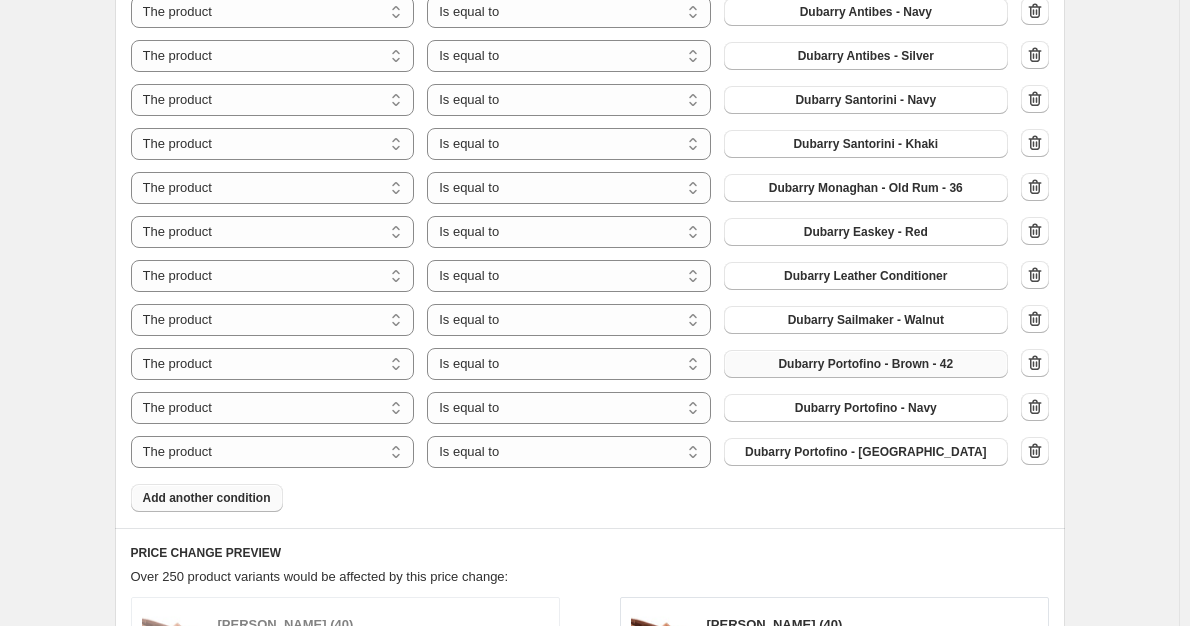 click on "Add another condition" at bounding box center [207, 498] 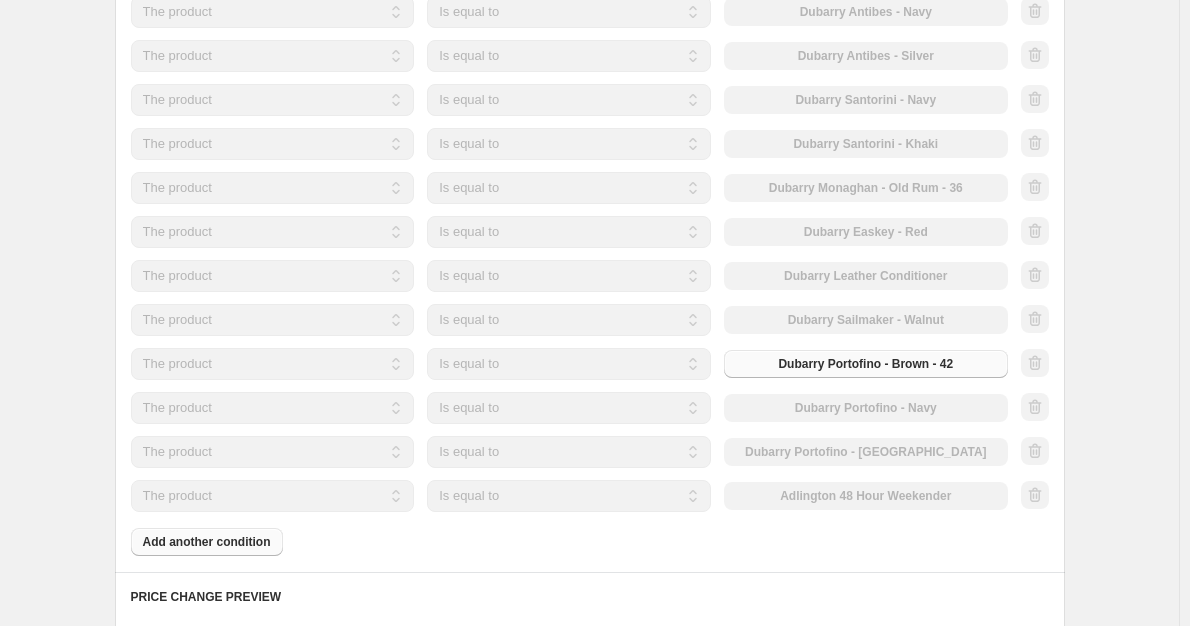 click on "The product The product's collection The product's tag The product's vendor The product's type The product's status The variant's title Inventory quantity The product Is equal to Is not equal to Is equal to Adlington 48 Hour Weekender" at bounding box center (569, 496) 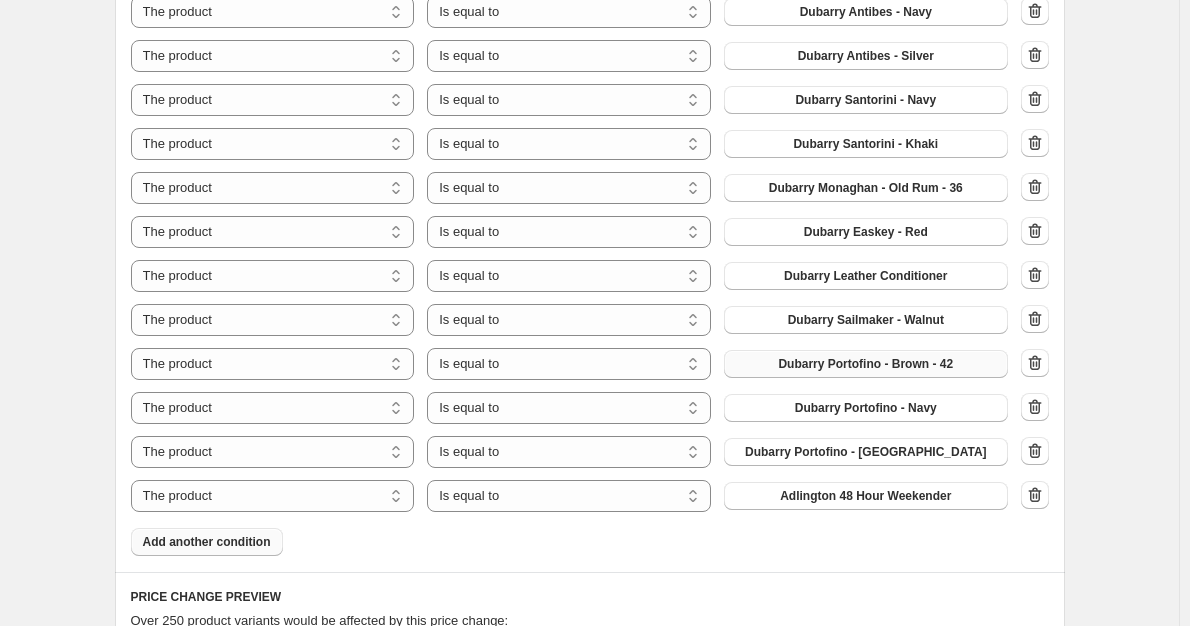 click on "Adlington 48 Hour Weekender" at bounding box center (866, 496) 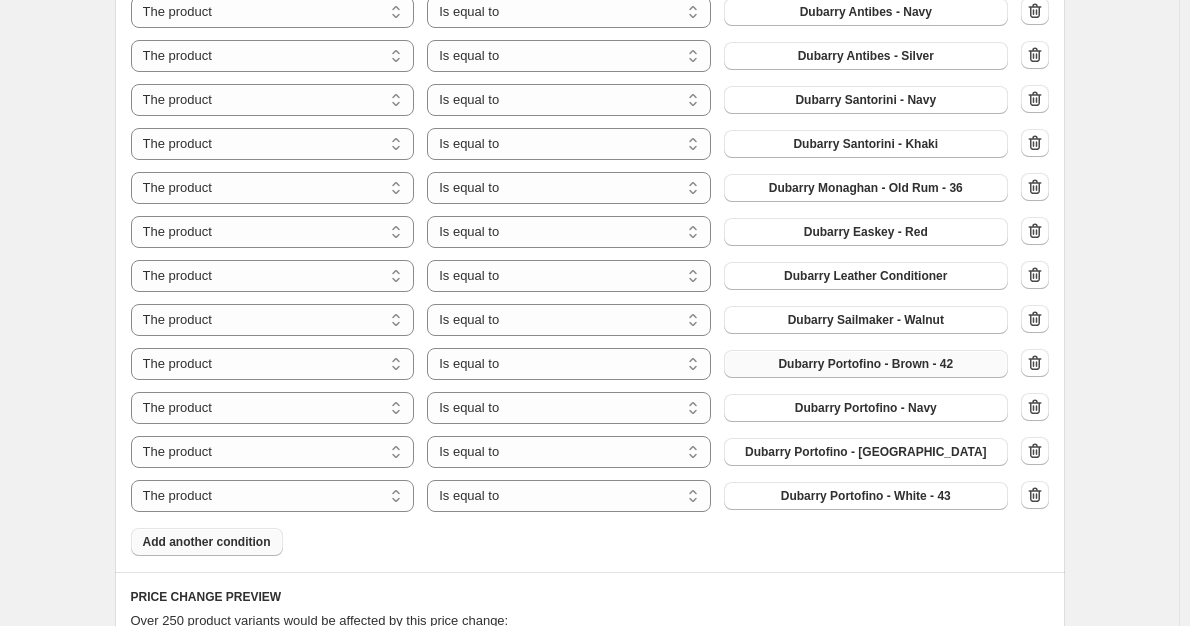 click on "Add another condition" at bounding box center (207, 542) 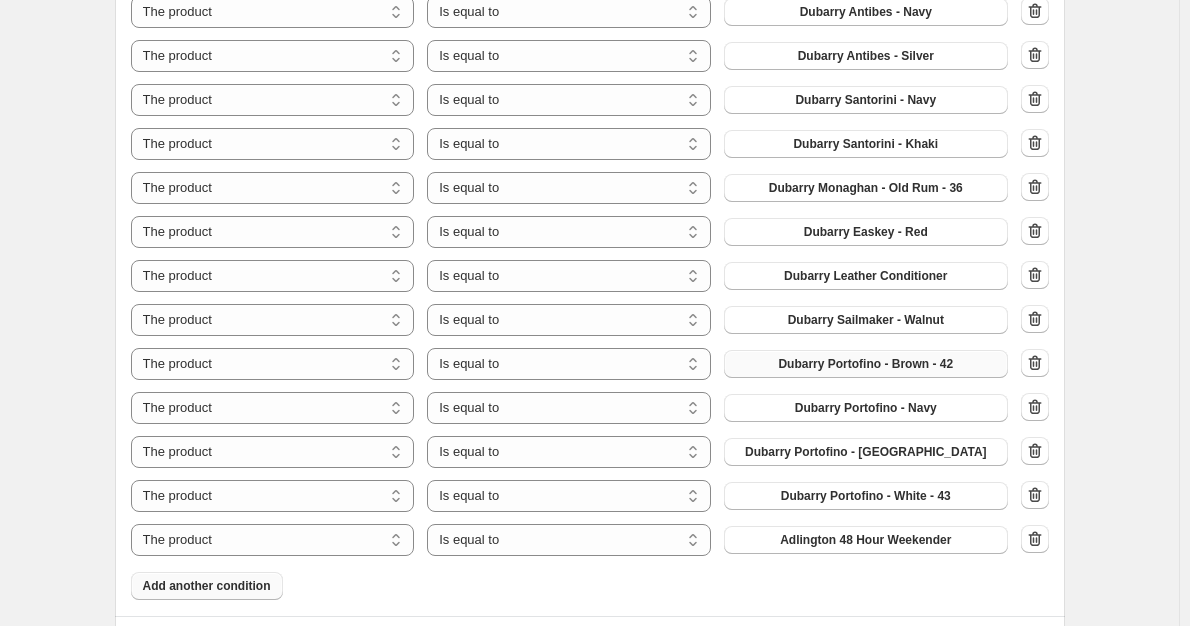 click on "Adlington 48 Hour Weekender" at bounding box center (865, 540) 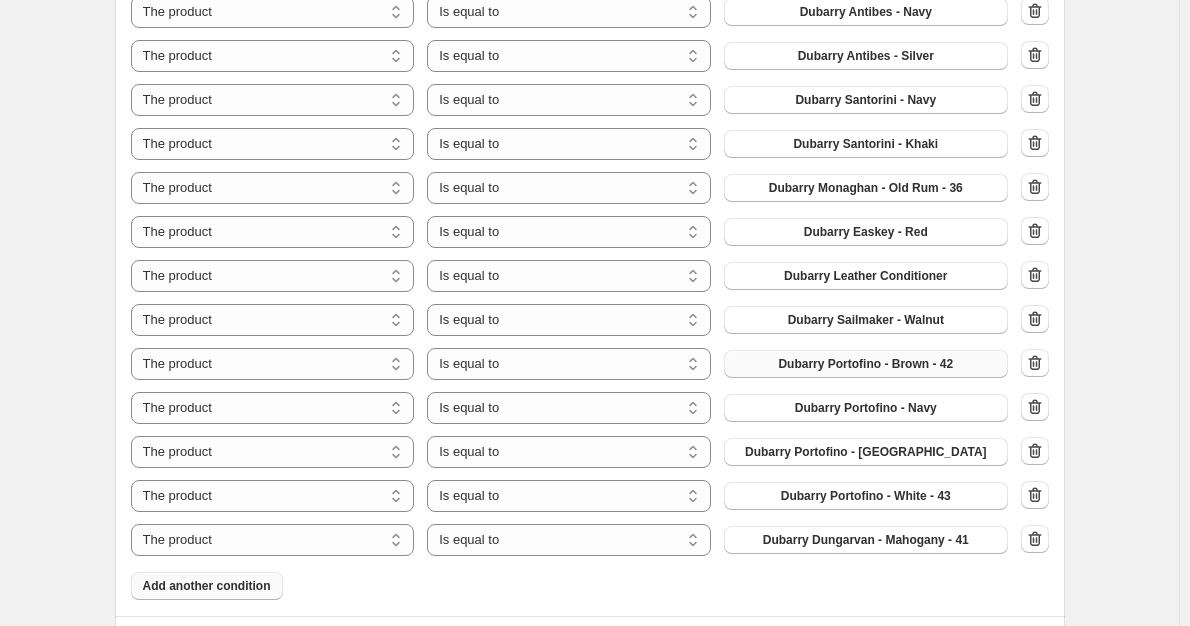 click on "Create new price [MEDICAL_DATA]. This page is ready Create new price [MEDICAL_DATA] Draft Step 1. Optionally give your price [MEDICAL_DATA] a title (eg "March 30% off sale on boots") DUB25 This title is just for internal use, customers won't see it Step 2. Select how the prices should change Use bulk price change rules Set product prices individually Use CSV upload Price Change type Change the price to a certain amount Change the price by a certain amount Change the price by a certain percentage Change the price to the current compare at price (price before sale) Change the price by a certain amount relative to the compare at price Change the price by a certain percentage relative to the compare at price Don't change the price Change the price by a certain percentage relative to the cost per item Change price to certain cost margin Change the price by a certain percentage Price change amount -25 % (Price drop) Rounding Round to nearest .01 Round to nearest whole number End prices in .99 End prices in a certain number" at bounding box center [589, -1403] 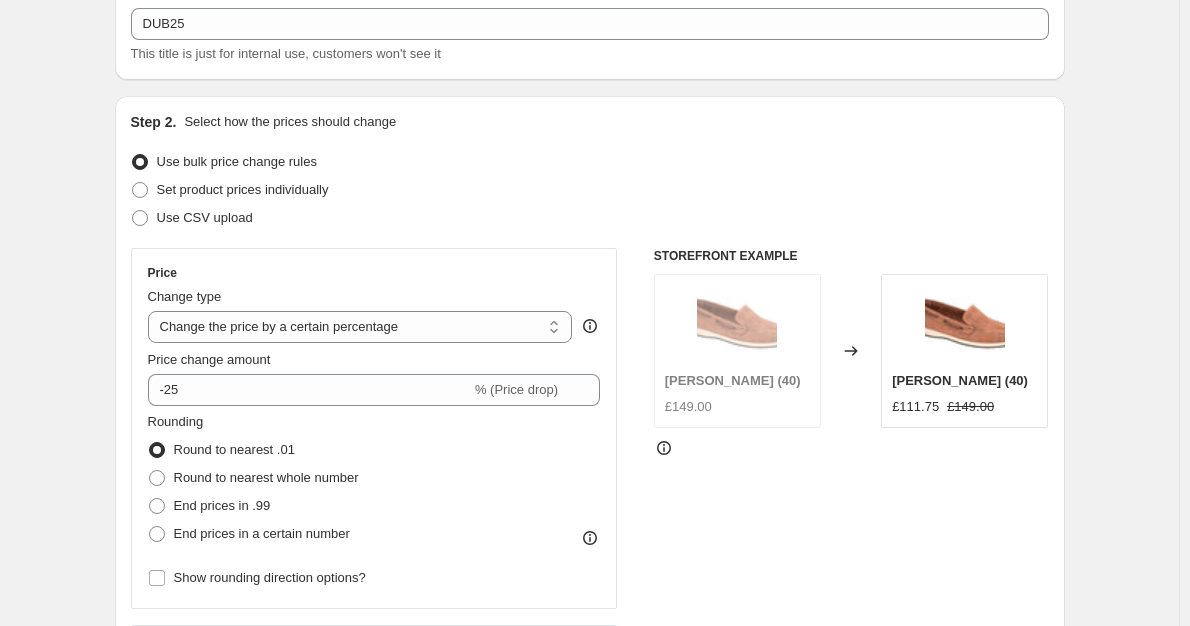 scroll, scrollTop: 0, scrollLeft: 0, axis: both 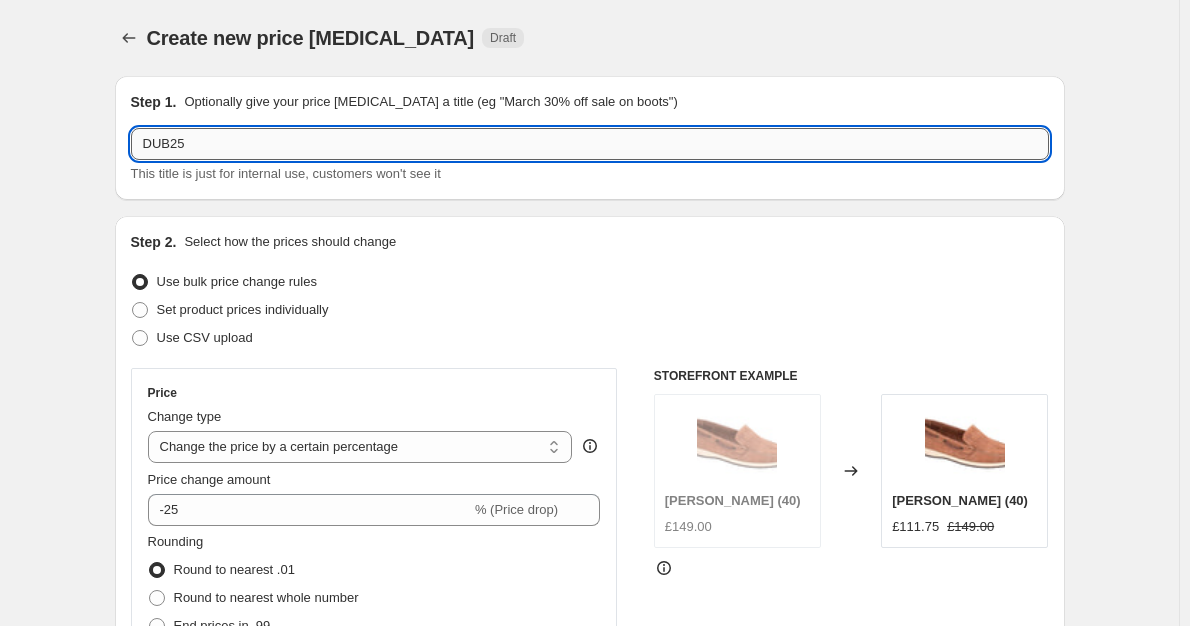 click on "DUB25" at bounding box center (590, 144) 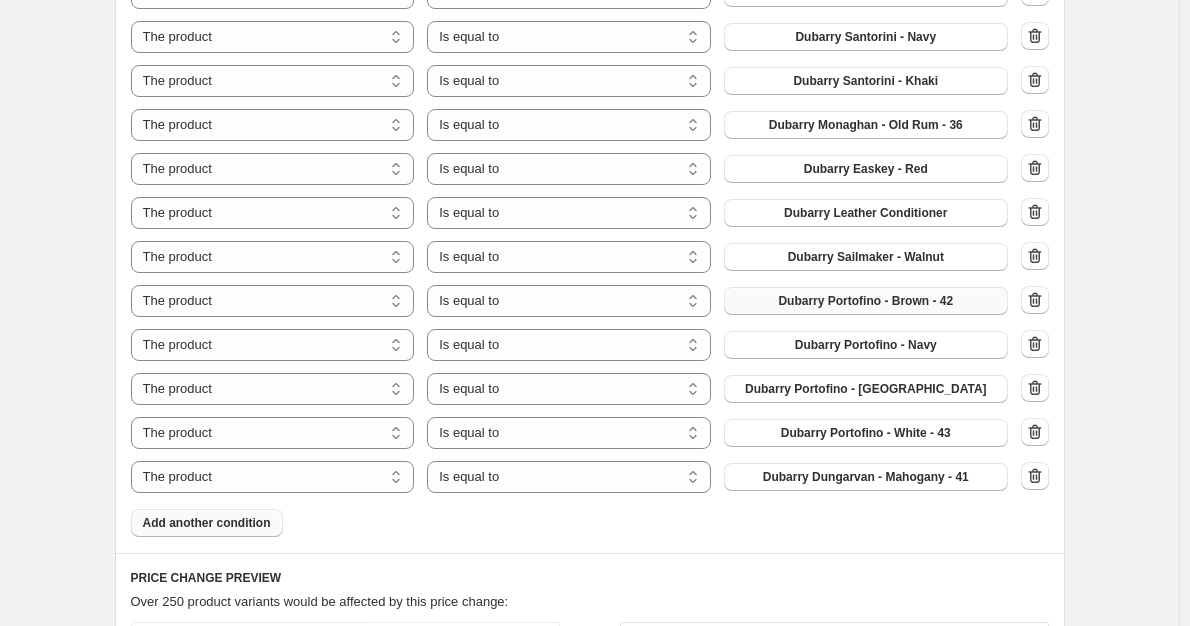 scroll, scrollTop: 5143, scrollLeft: 0, axis: vertical 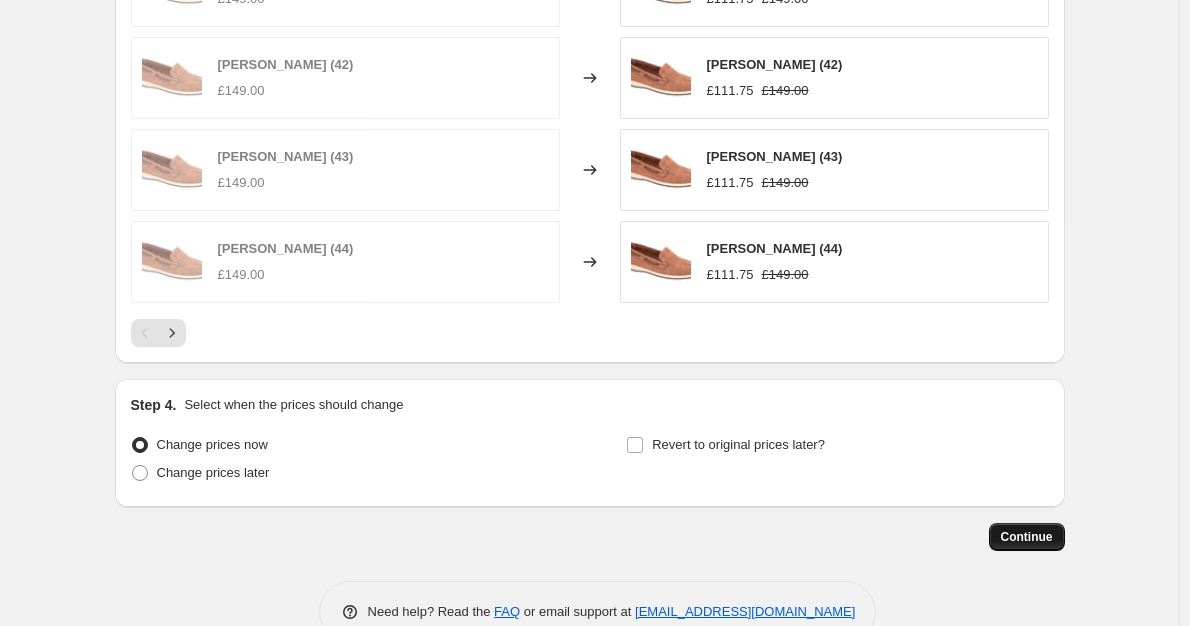 click on "Continue" at bounding box center (1027, 537) 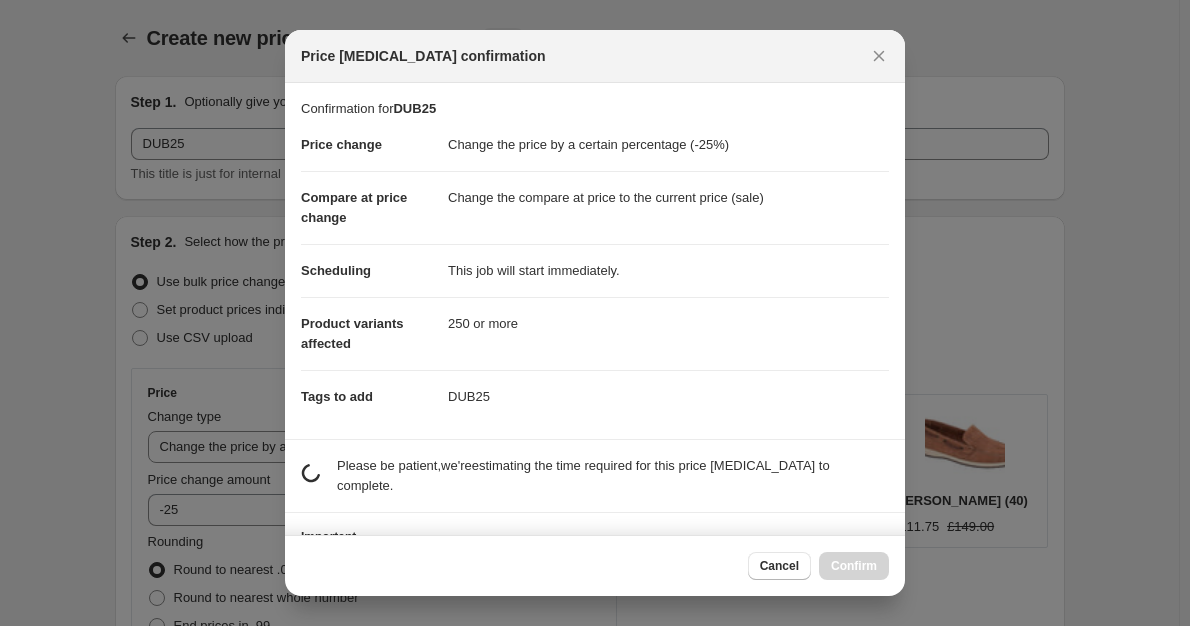 scroll, scrollTop: 0, scrollLeft: 0, axis: both 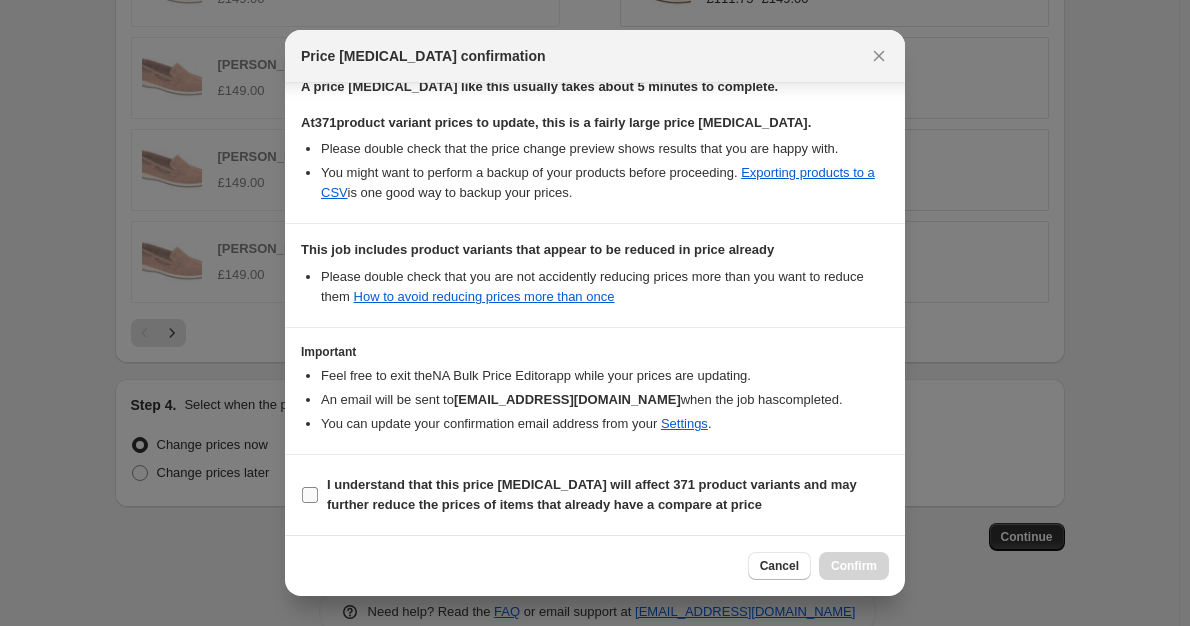 click on "I understand that this price [MEDICAL_DATA] will affect 371 product variants and may further reduce the prices of items that already have a compare at price" at bounding box center (592, 494) 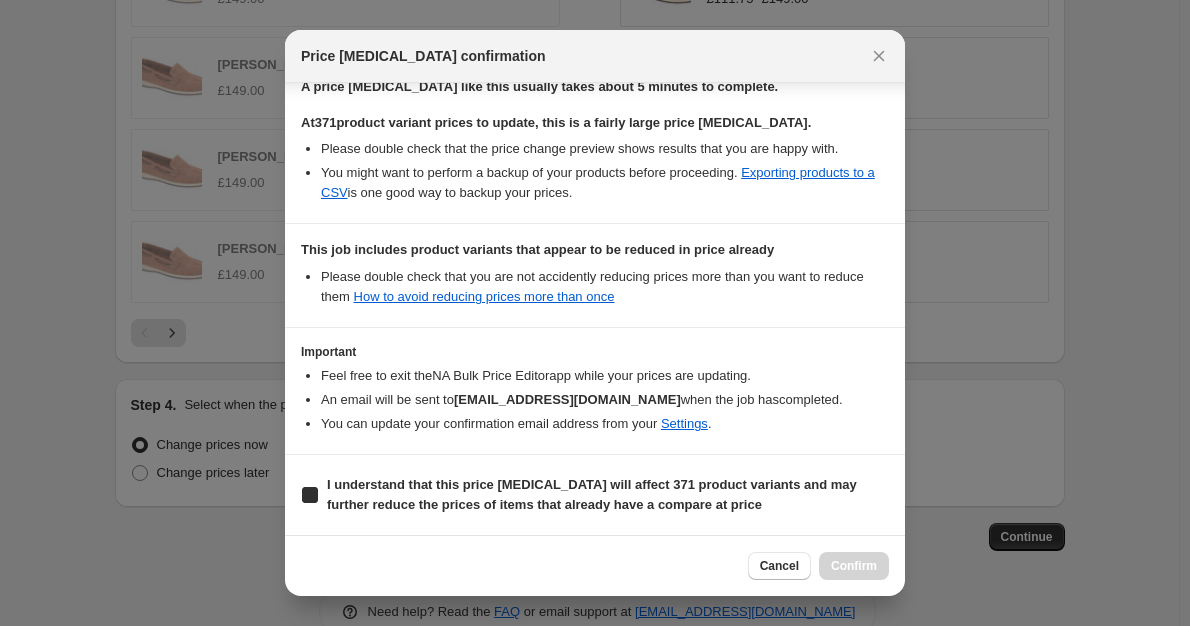 checkbox on "true" 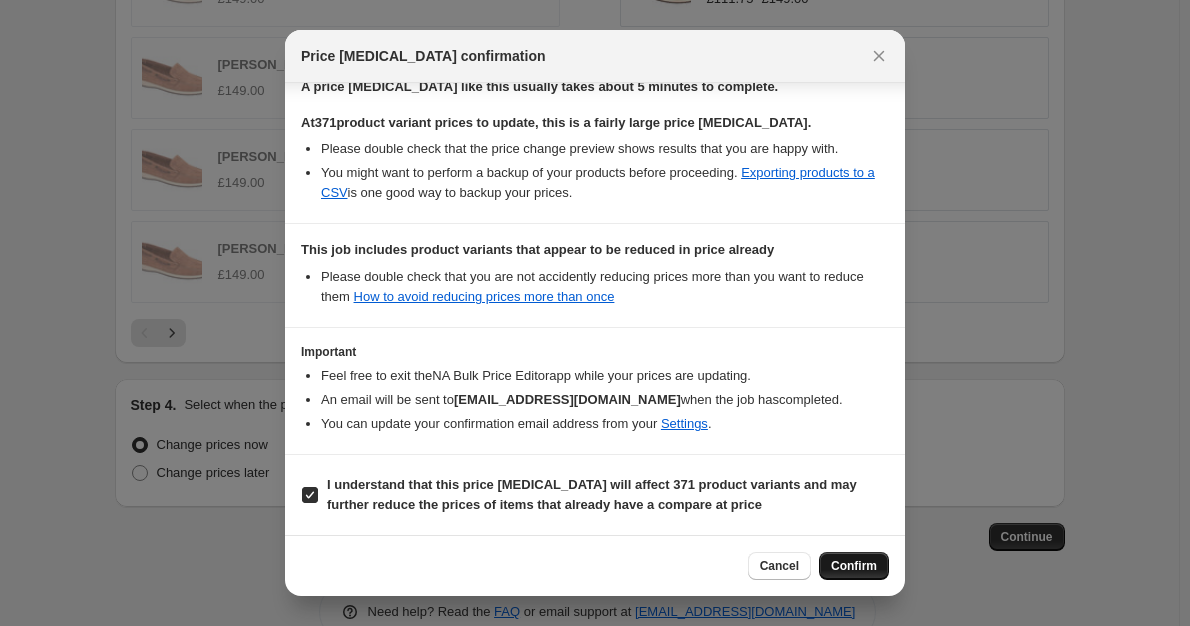 click on "Confirm" at bounding box center (854, 566) 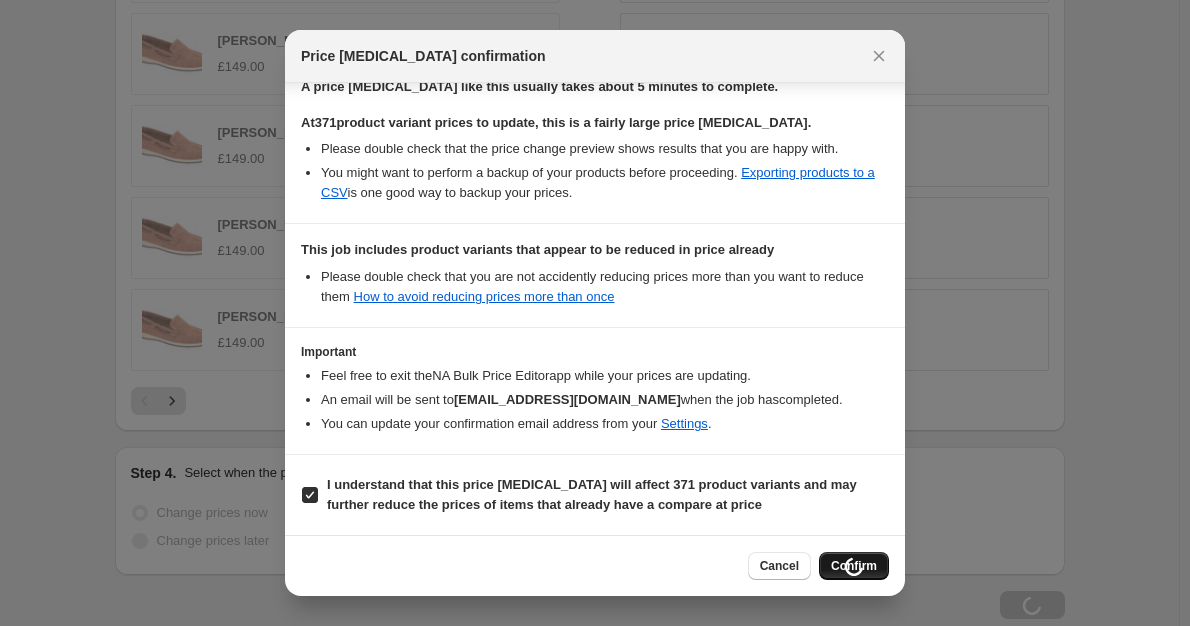 scroll, scrollTop: 5211, scrollLeft: 0, axis: vertical 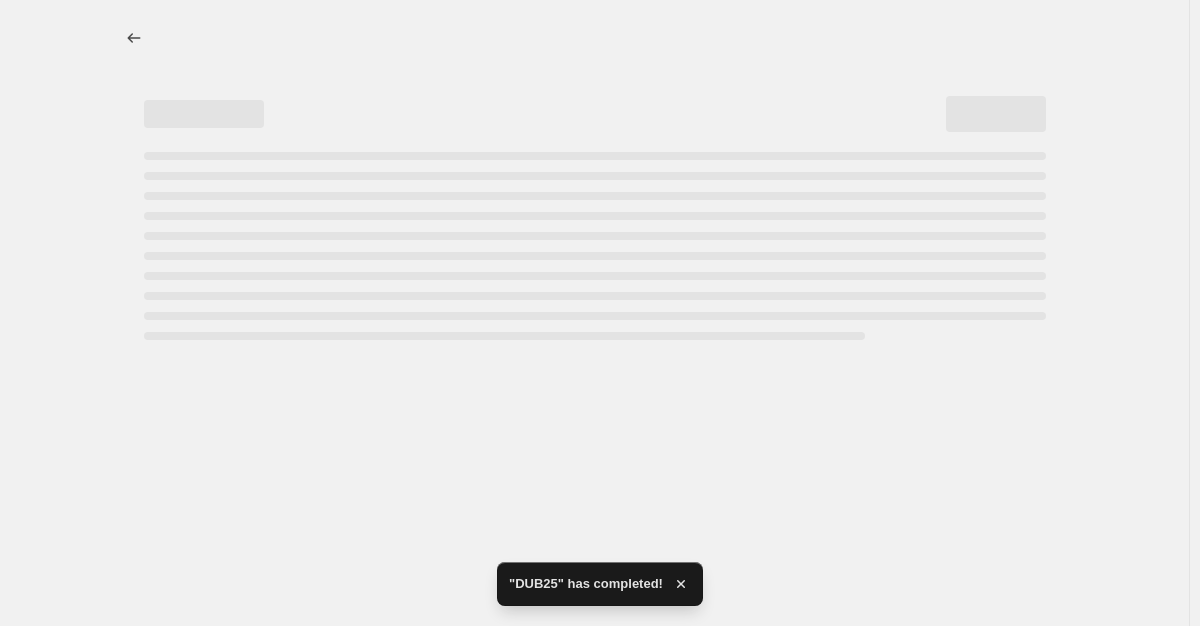 select on "percentage" 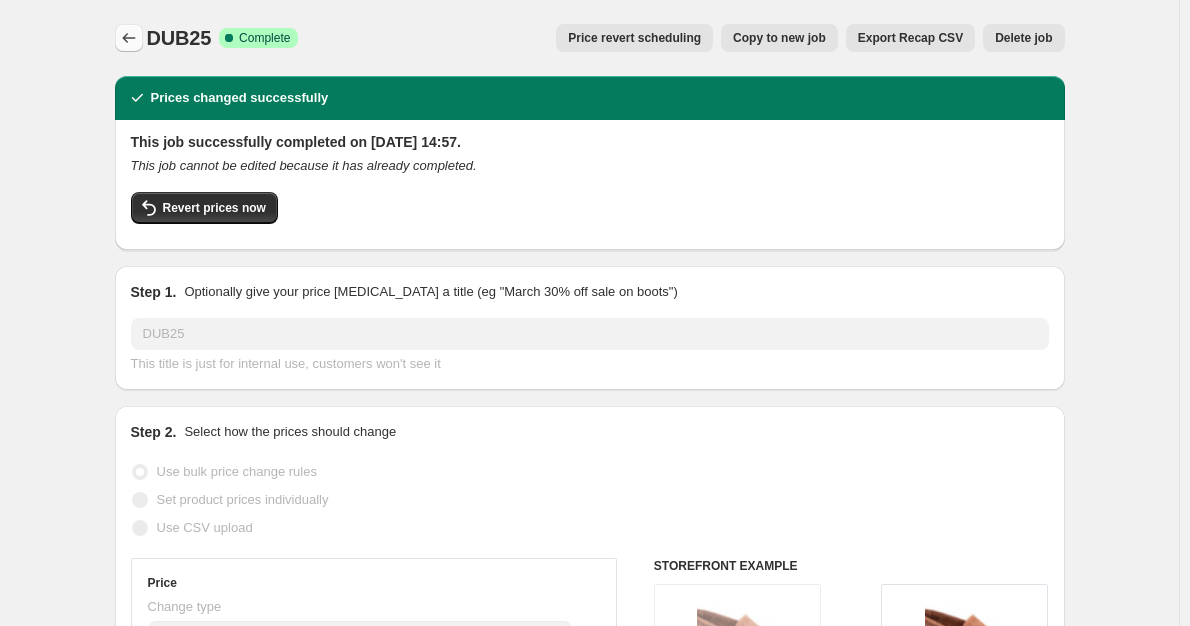 click 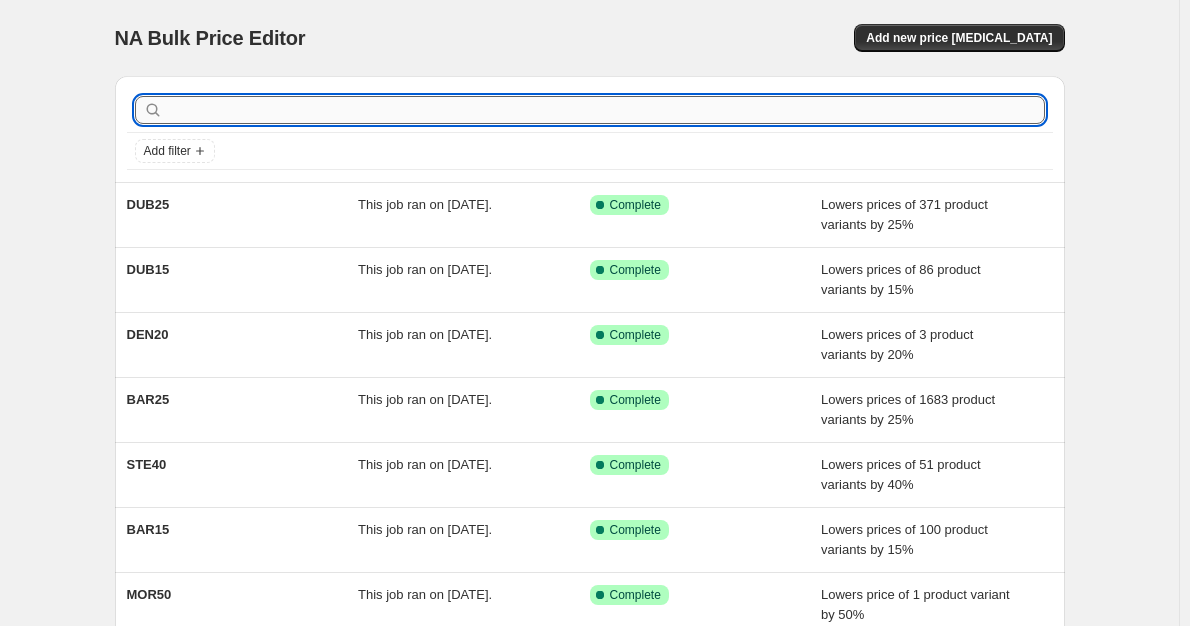 click at bounding box center [606, 110] 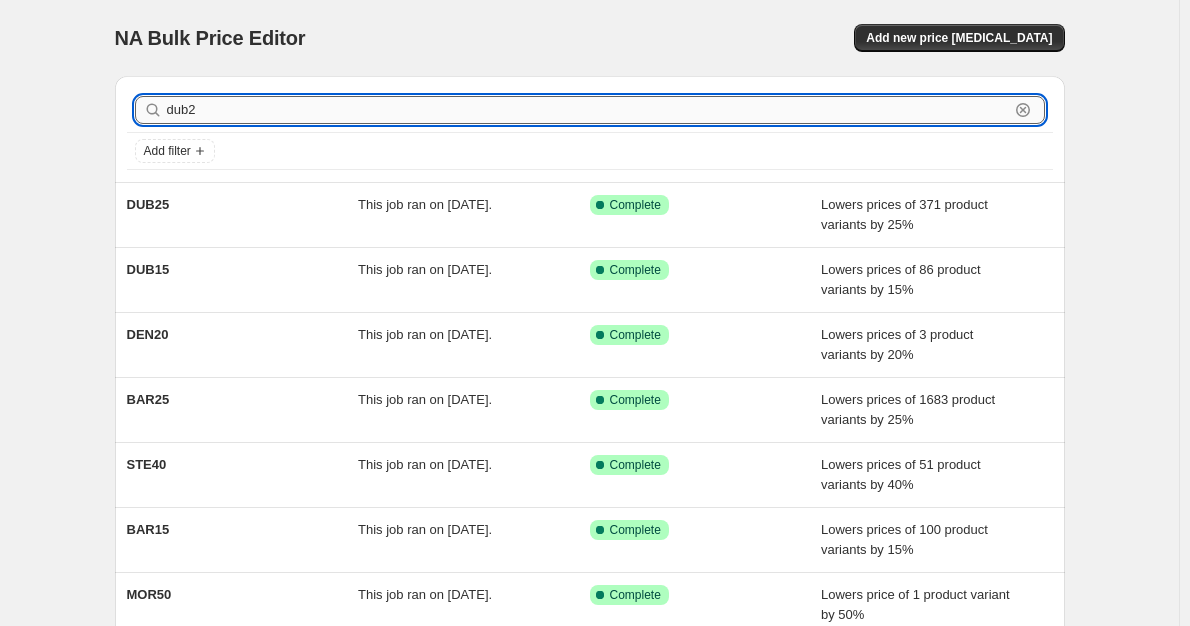 type on "dub25" 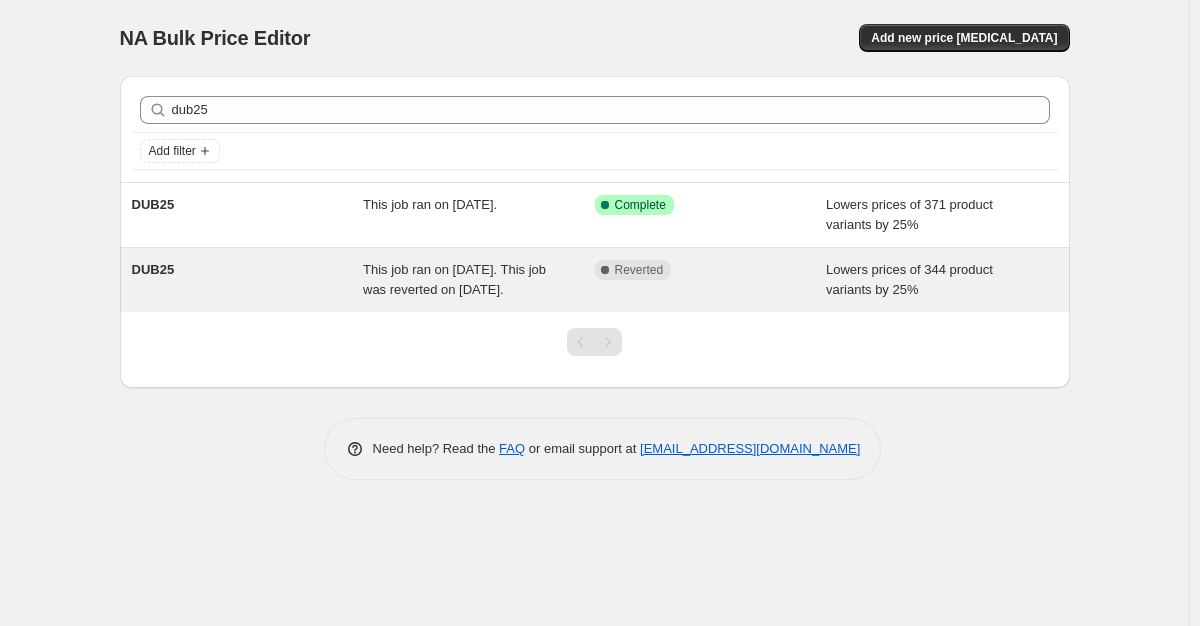 click on "DUB25" at bounding box center [248, 280] 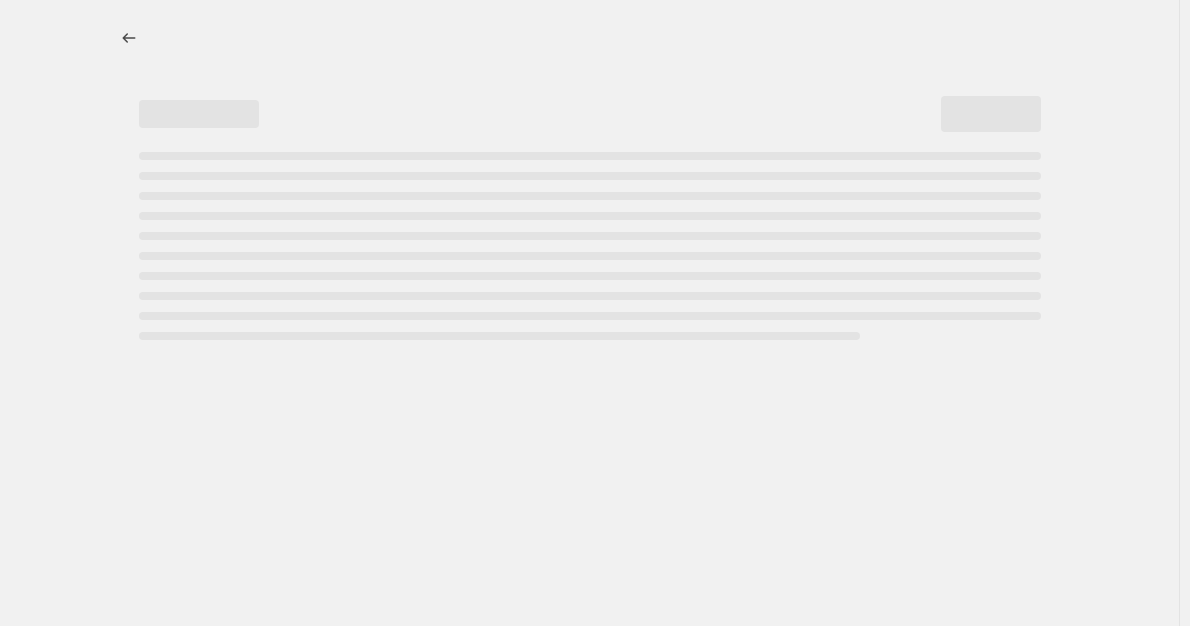 select on "percentage" 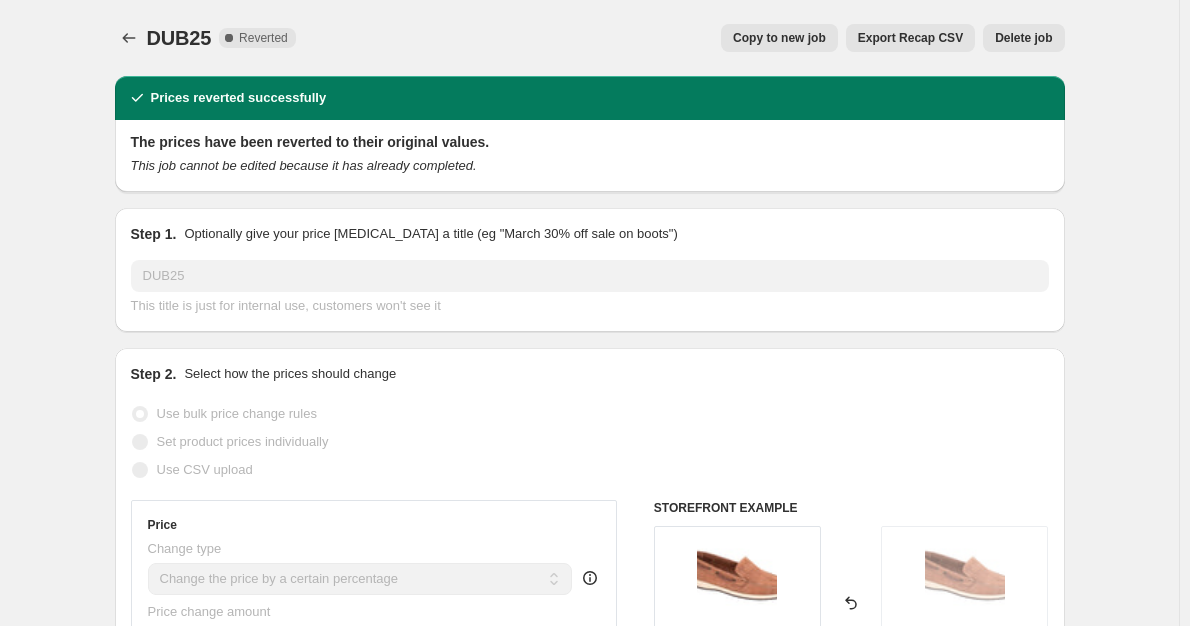 click on "Delete job" at bounding box center (1023, 38) 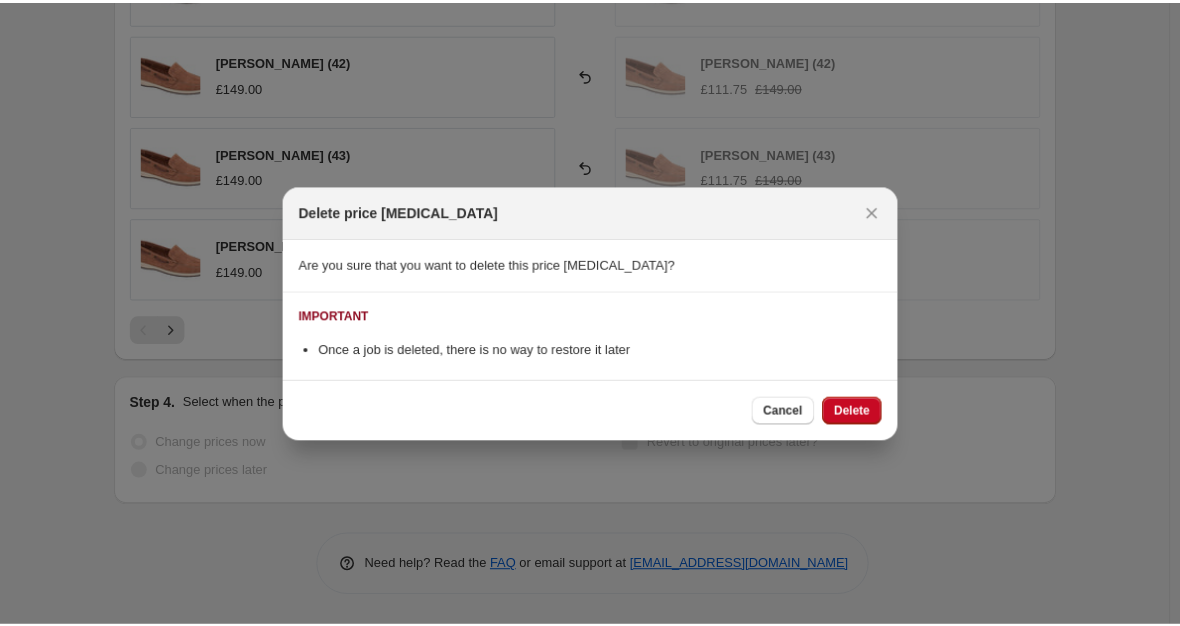 scroll, scrollTop: 0, scrollLeft: 0, axis: both 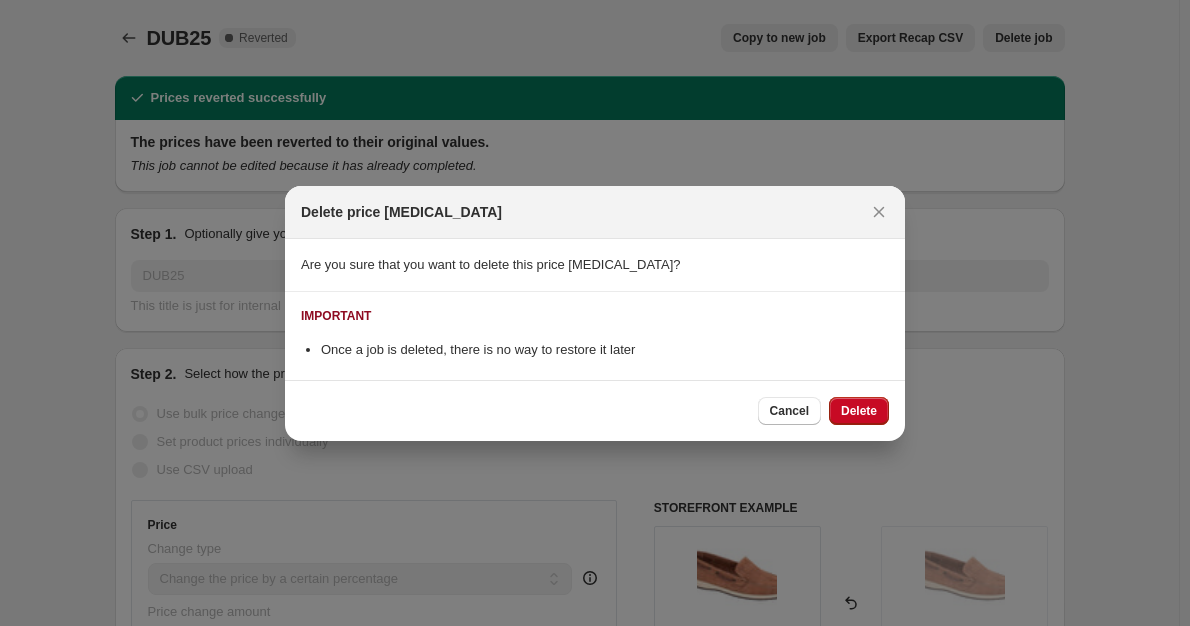 click on "Cancel Delete" at bounding box center [595, 410] 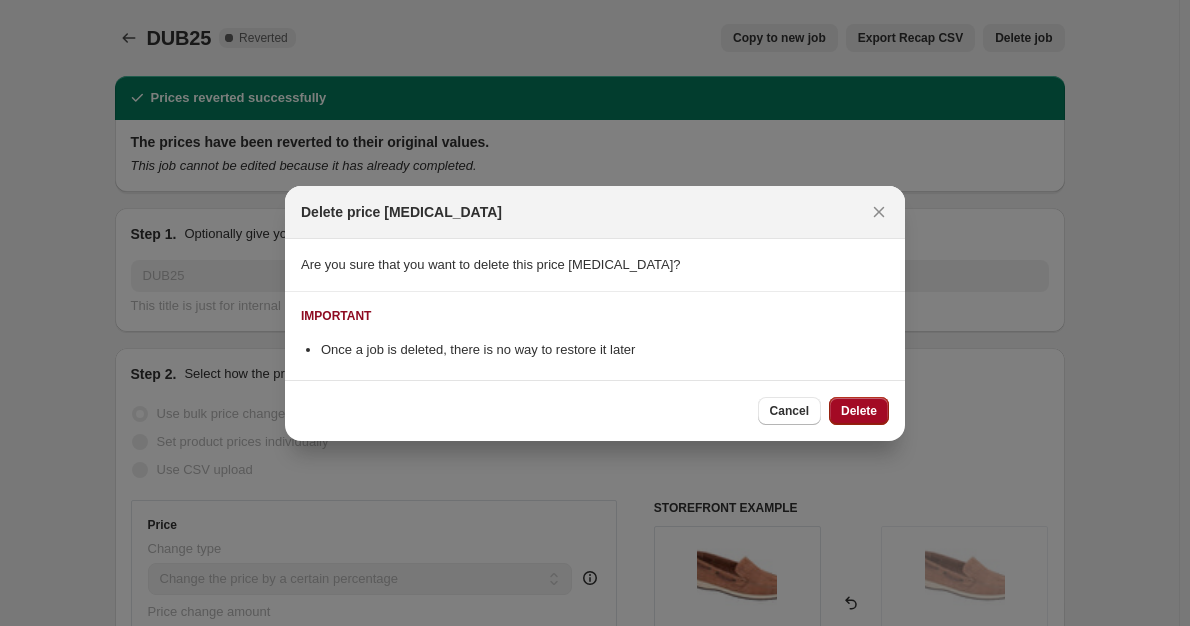 click on "Delete" at bounding box center (859, 411) 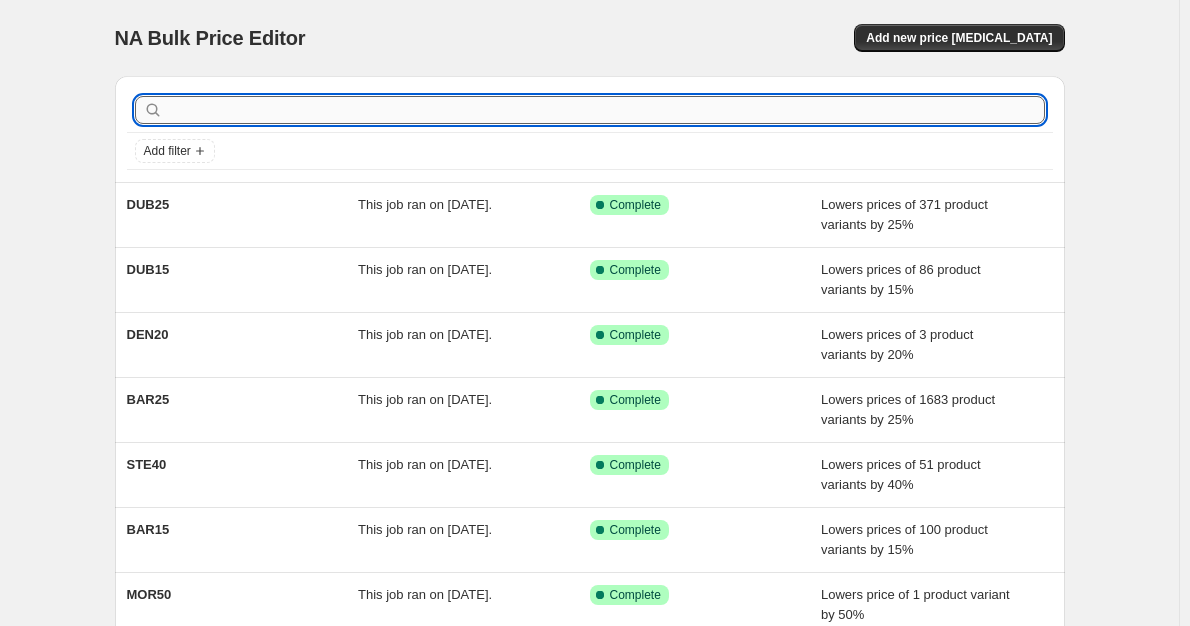 click at bounding box center (606, 110) 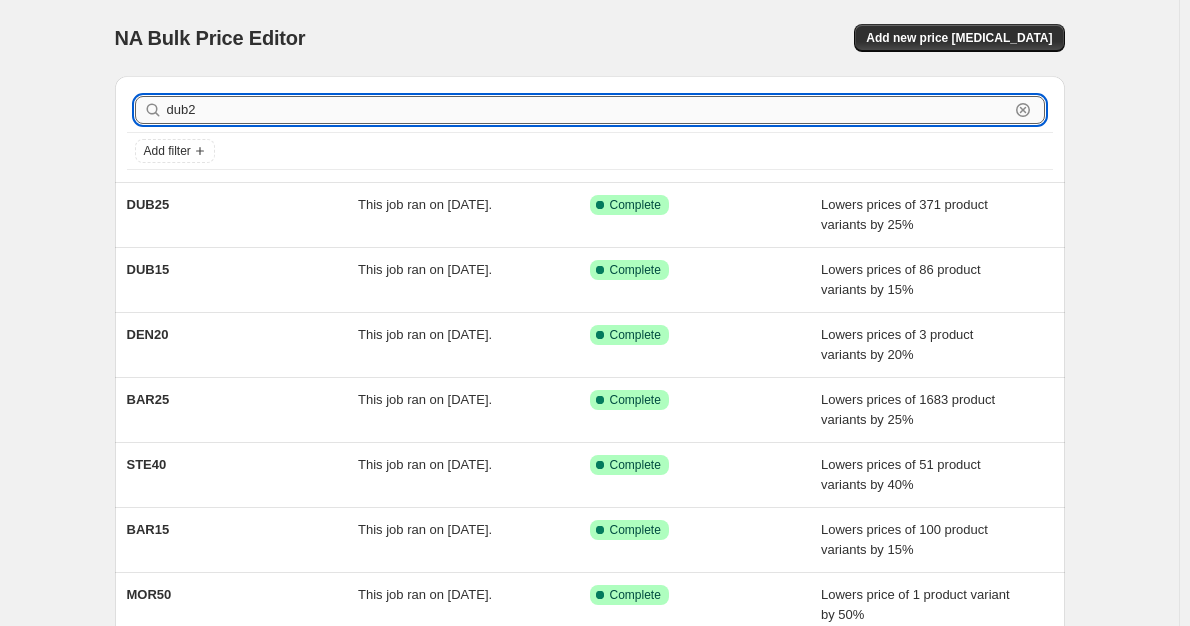 type on "dub25" 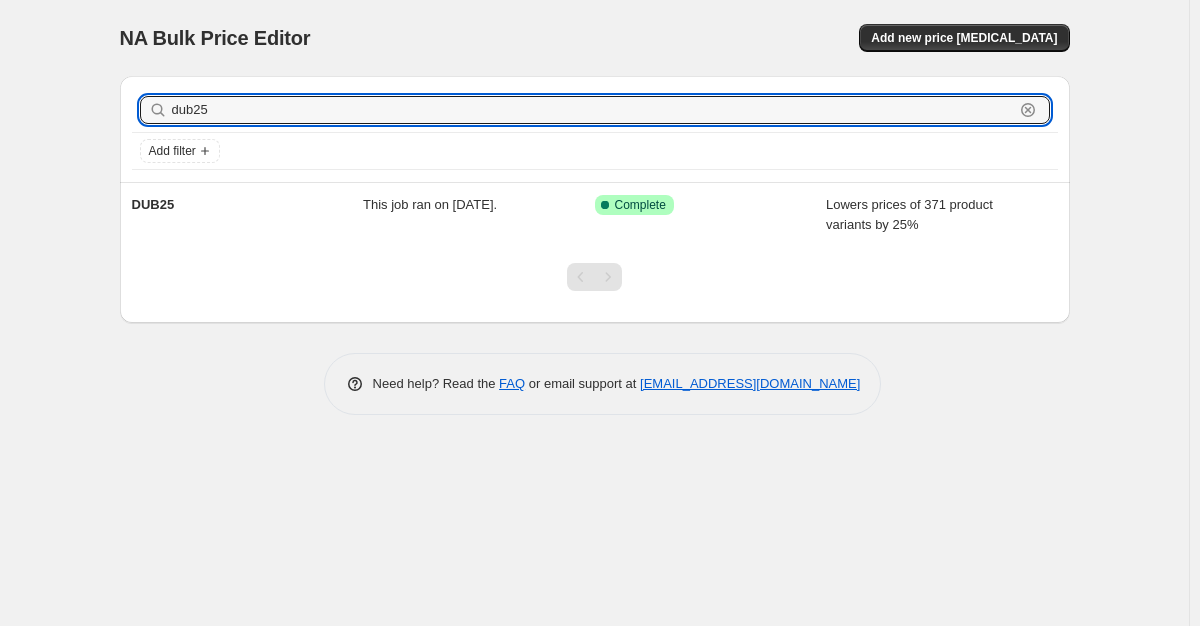 drag, startPoint x: 243, startPoint y: 108, endPoint x: -46, endPoint y: 82, distance: 290.1672 